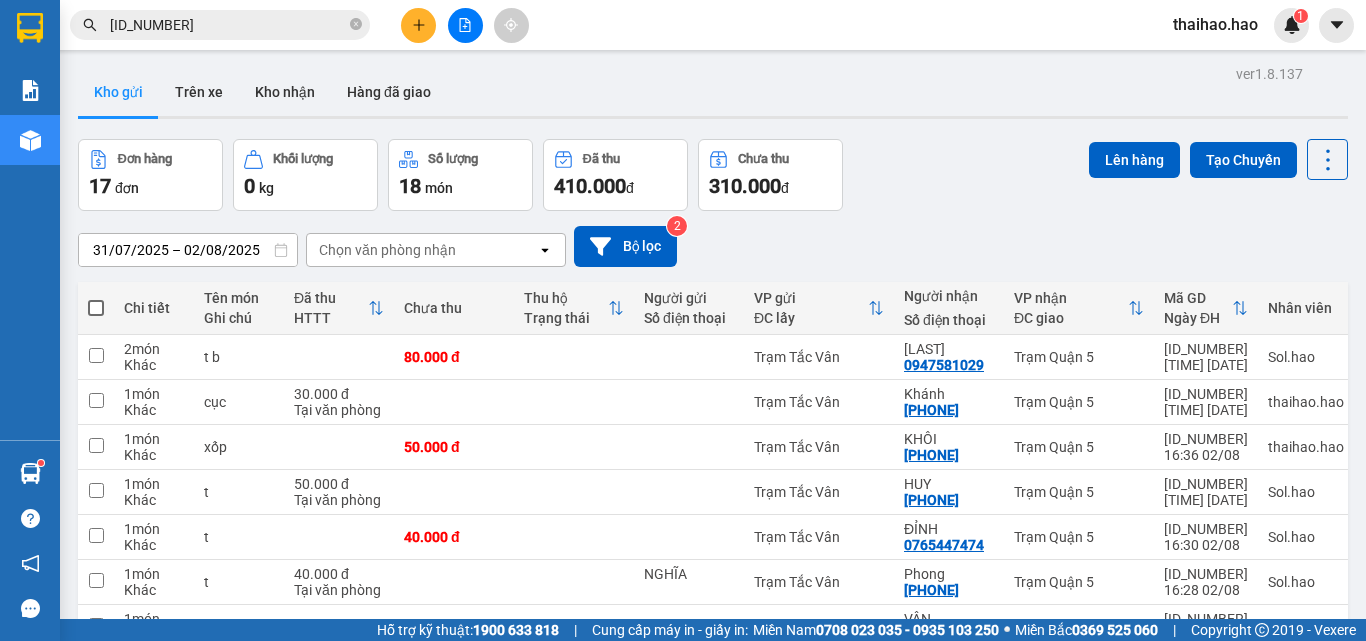 scroll, scrollTop: 0, scrollLeft: 0, axis: both 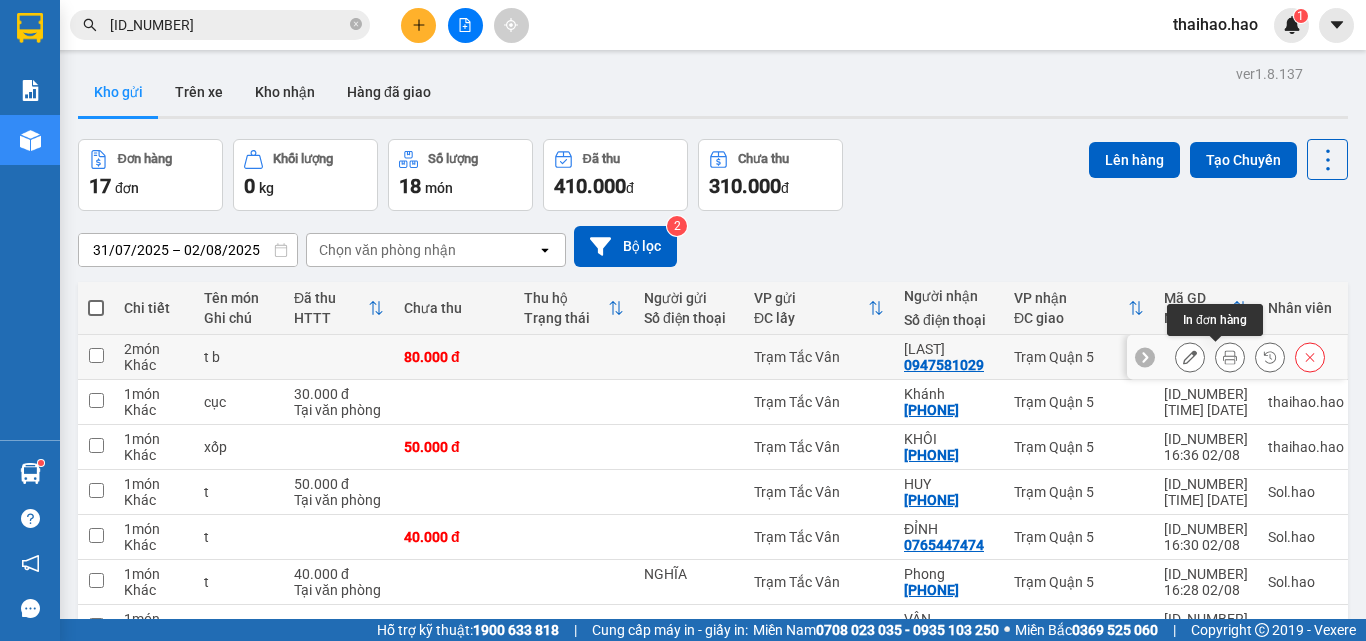 click 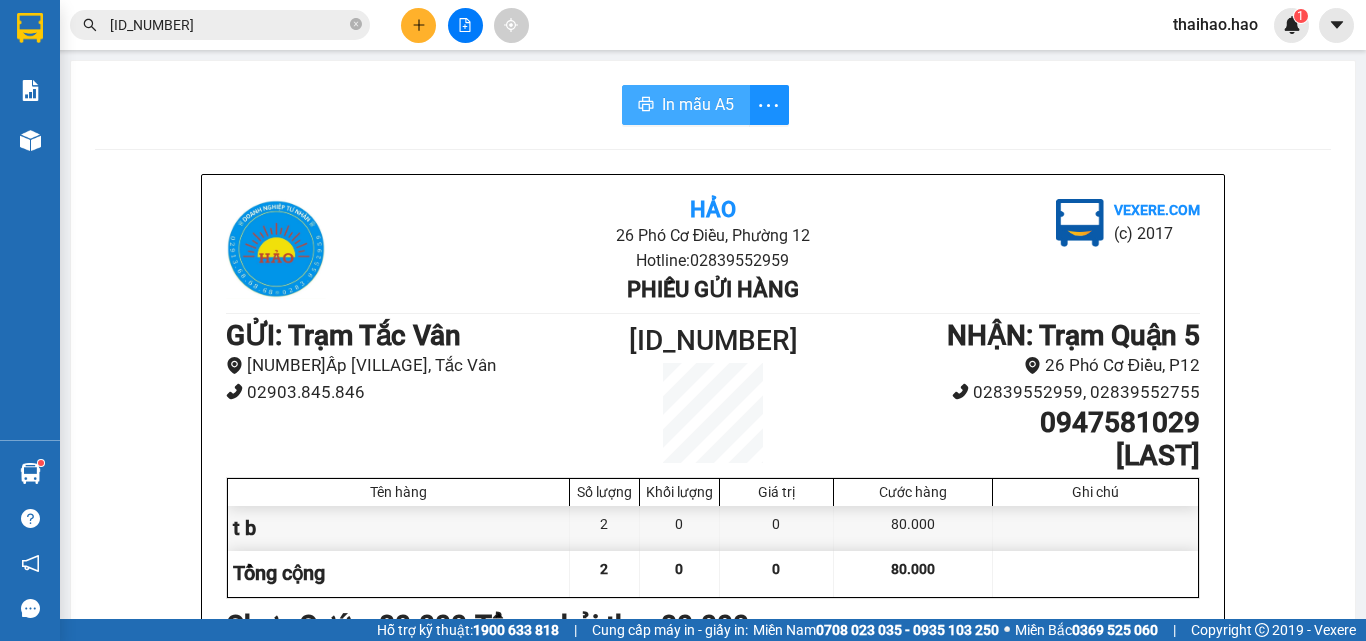 click on "In mẫu A5" at bounding box center [698, 104] 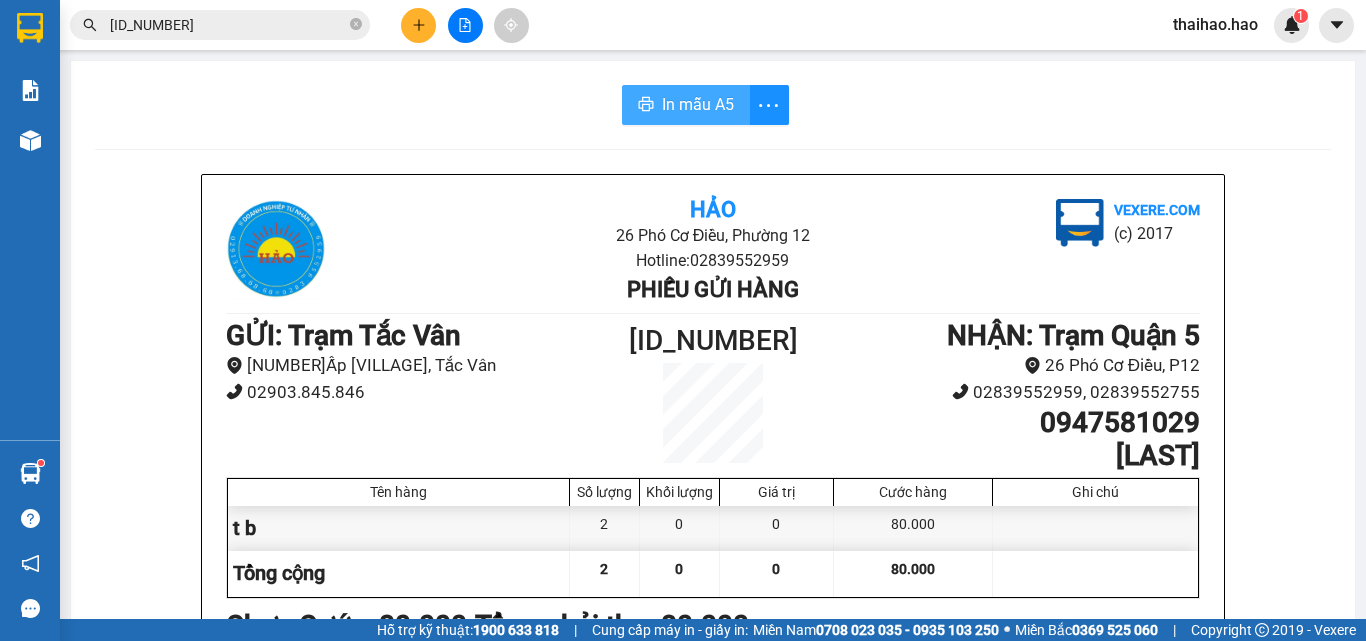 scroll, scrollTop: 0, scrollLeft: 0, axis: both 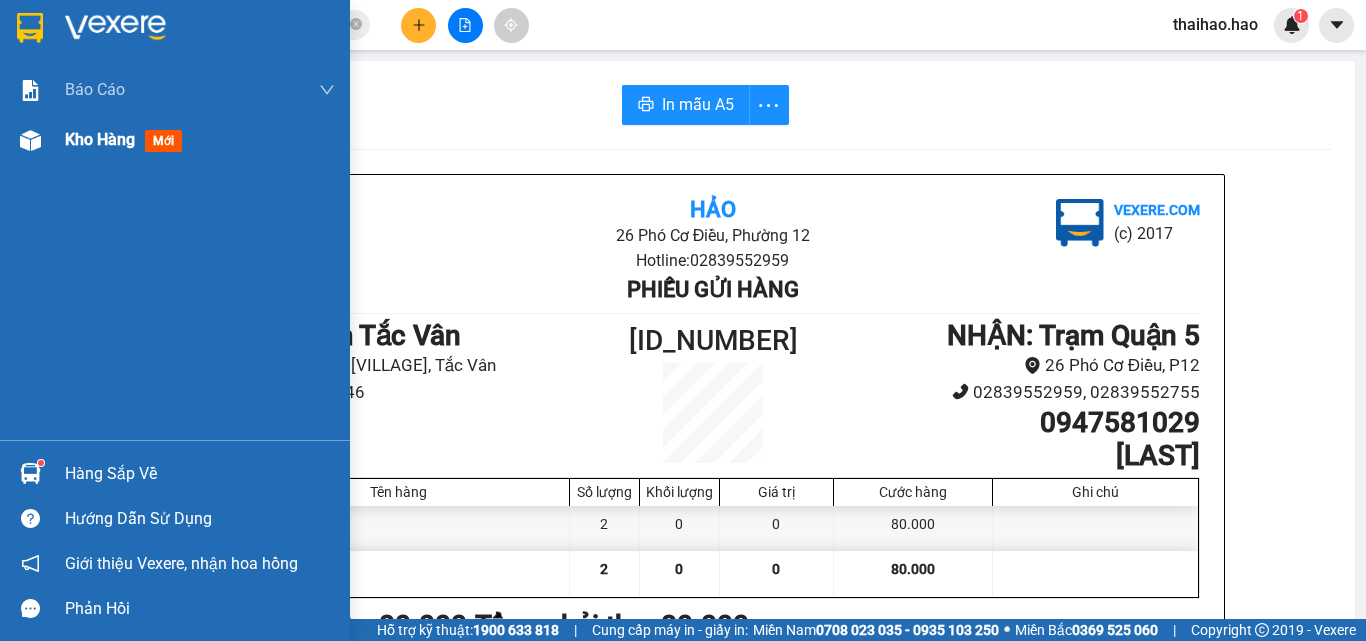 click on "Kho hàng" at bounding box center [100, 139] 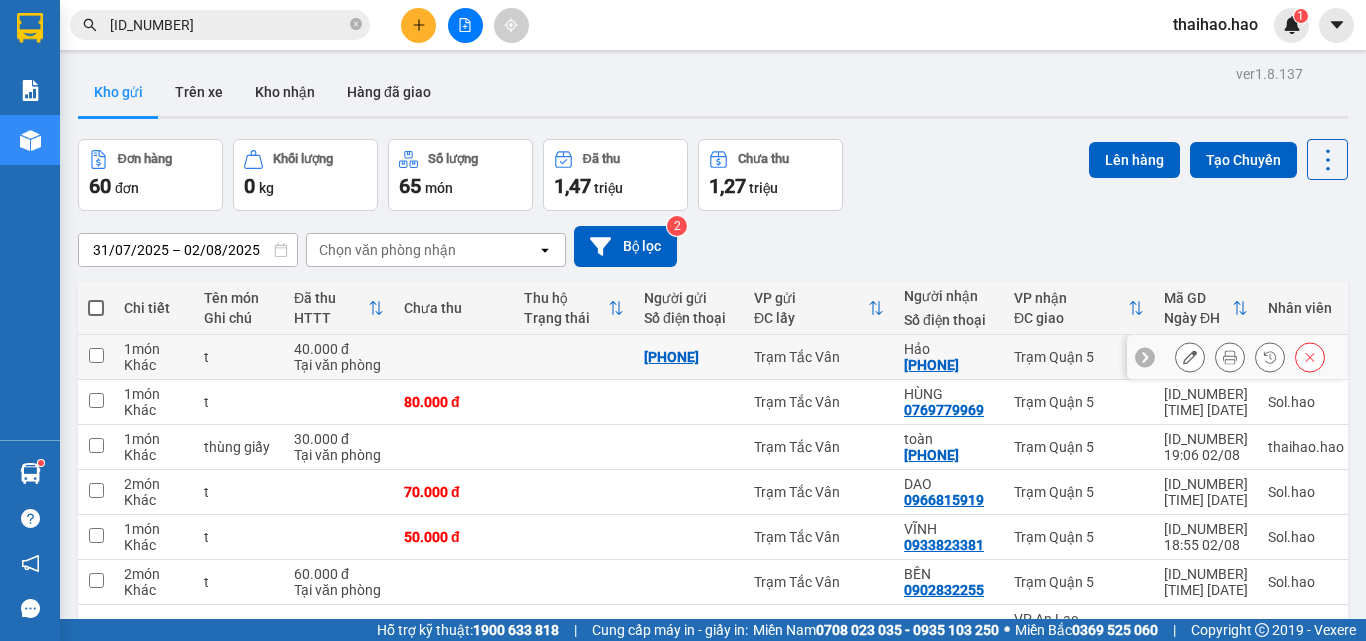click at bounding box center [1230, 357] 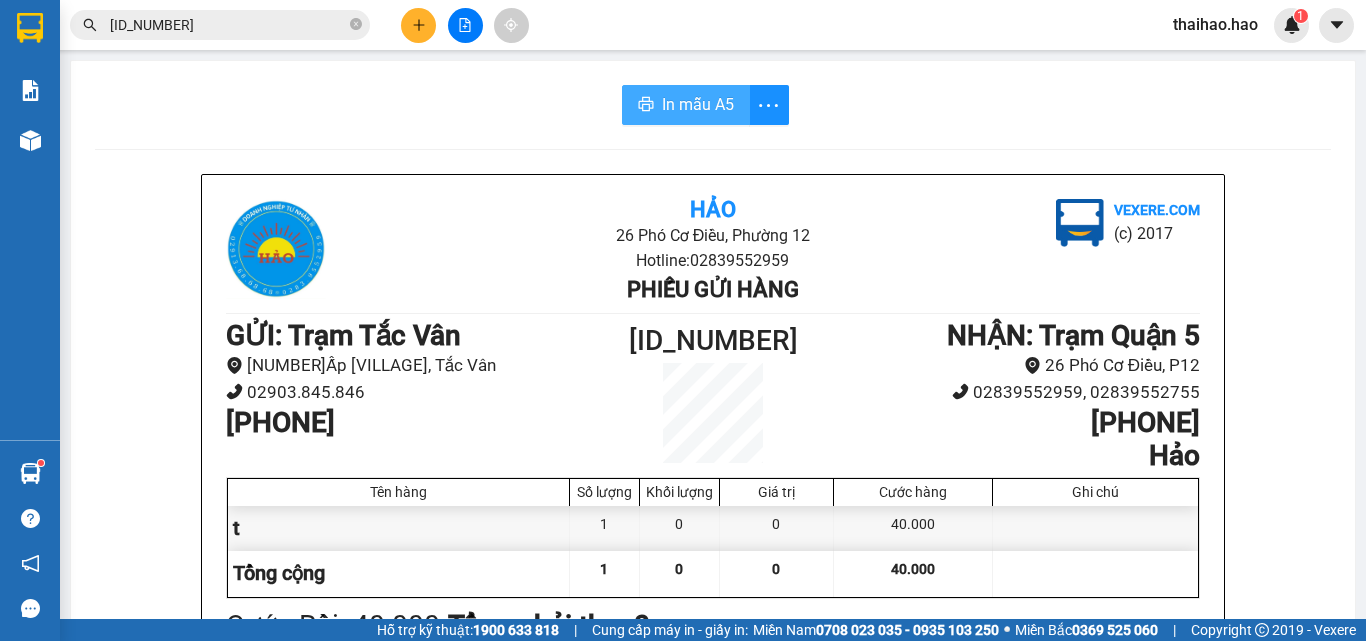 click on "In mẫu A5" at bounding box center (686, 105) 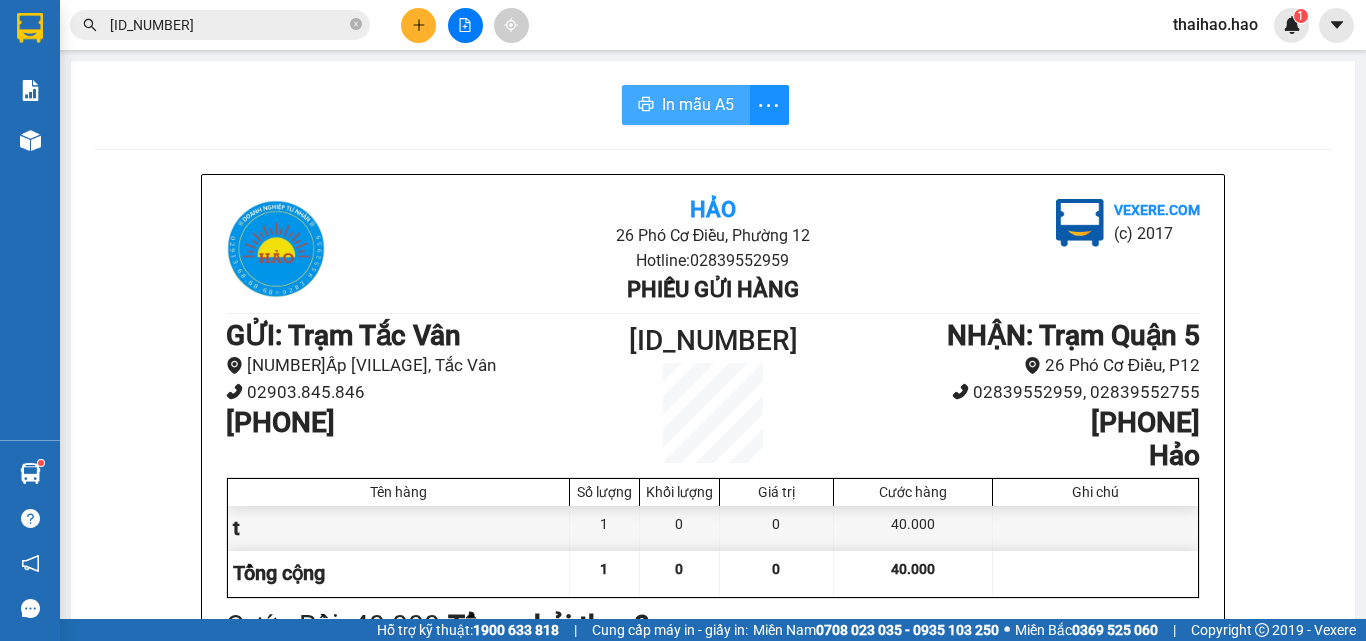 scroll, scrollTop: 0, scrollLeft: 0, axis: both 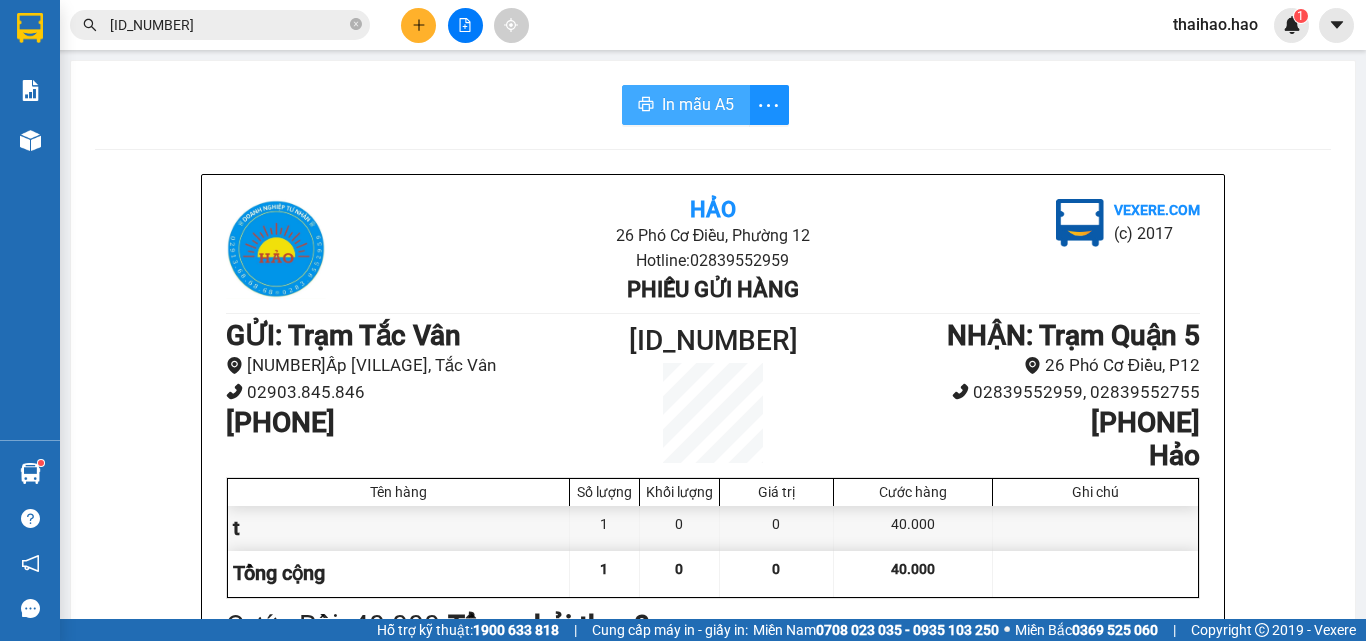 click on "In mẫu A5" at bounding box center [686, 105] 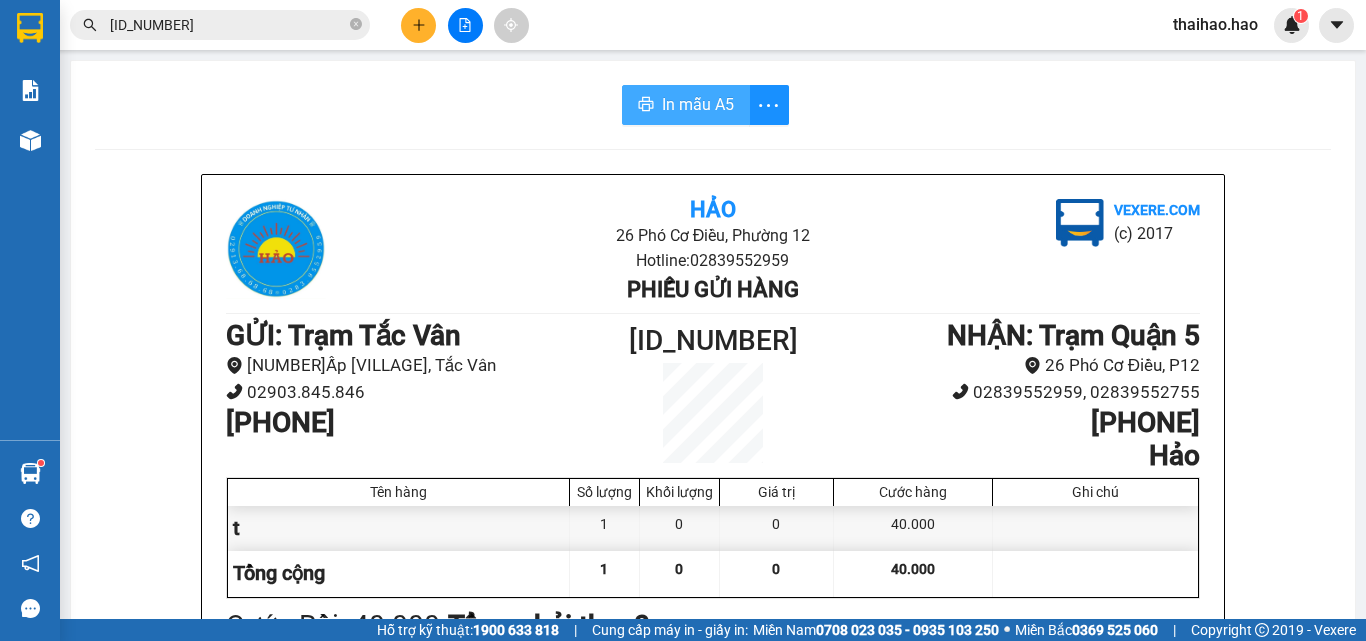 scroll, scrollTop: 0, scrollLeft: 0, axis: both 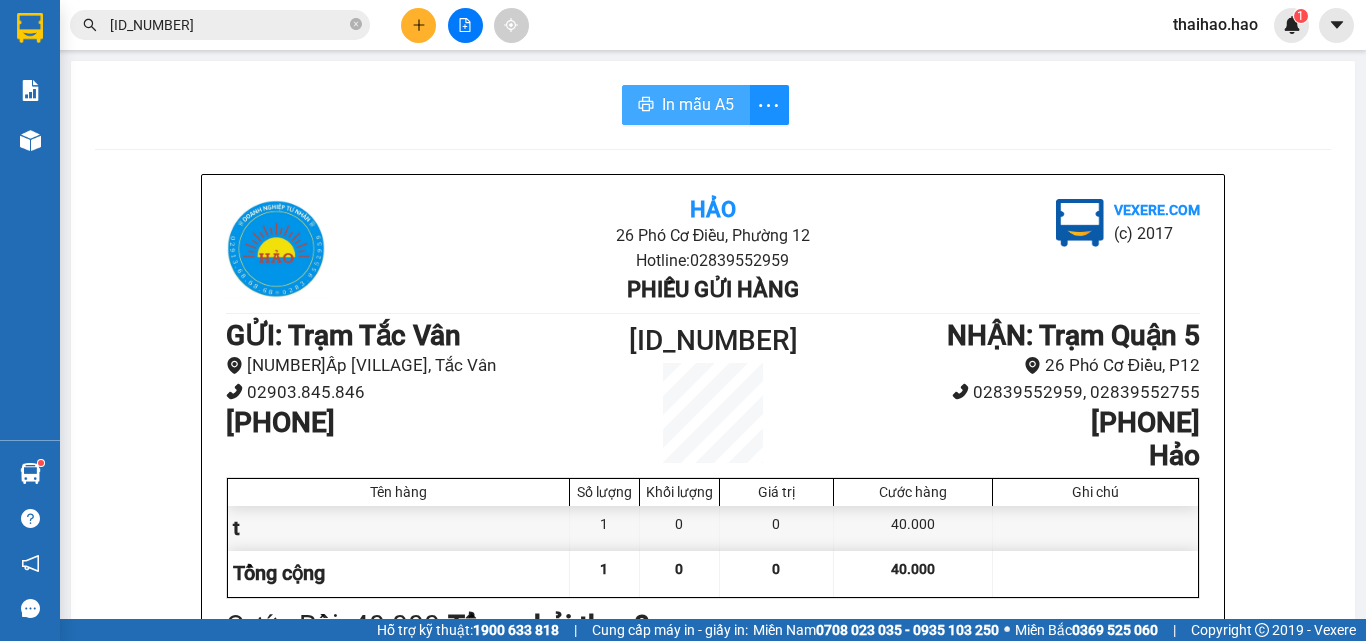 click on "In mẫu A5" at bounding box center (698, 104) 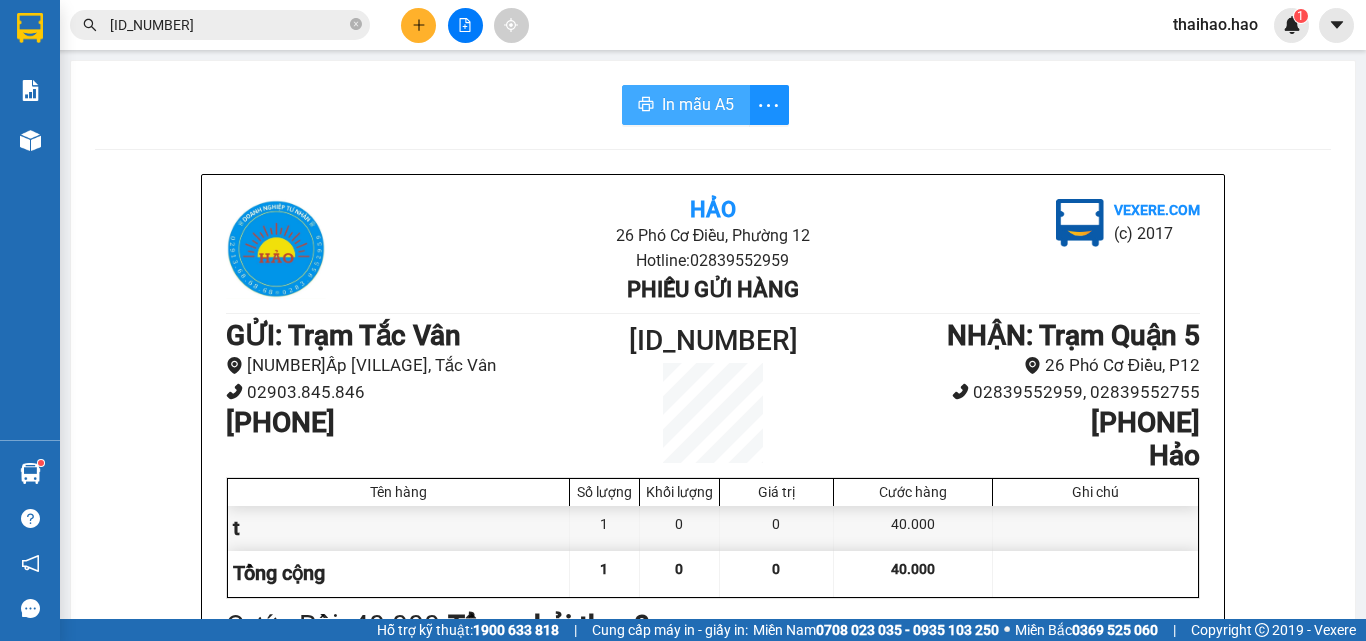 scroll, scrollTop: 0, scrollLeft: 0, axis: both 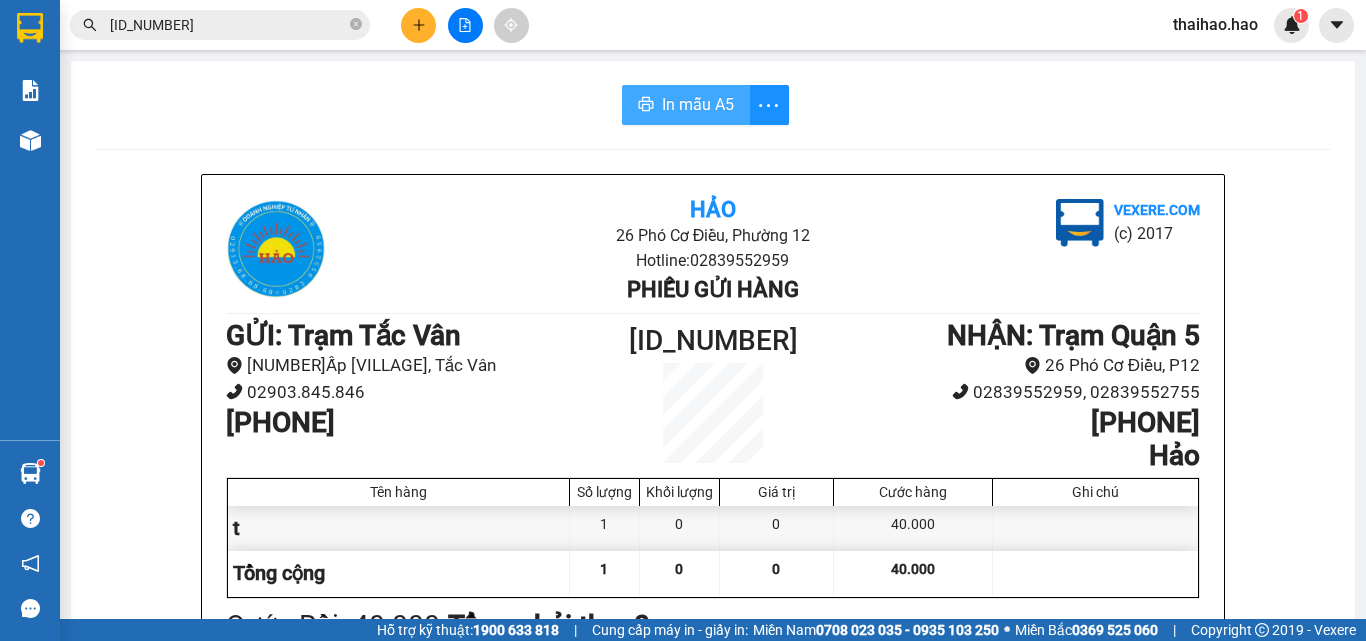 click on "In mẫu A5" at bounding box center (698, 104) 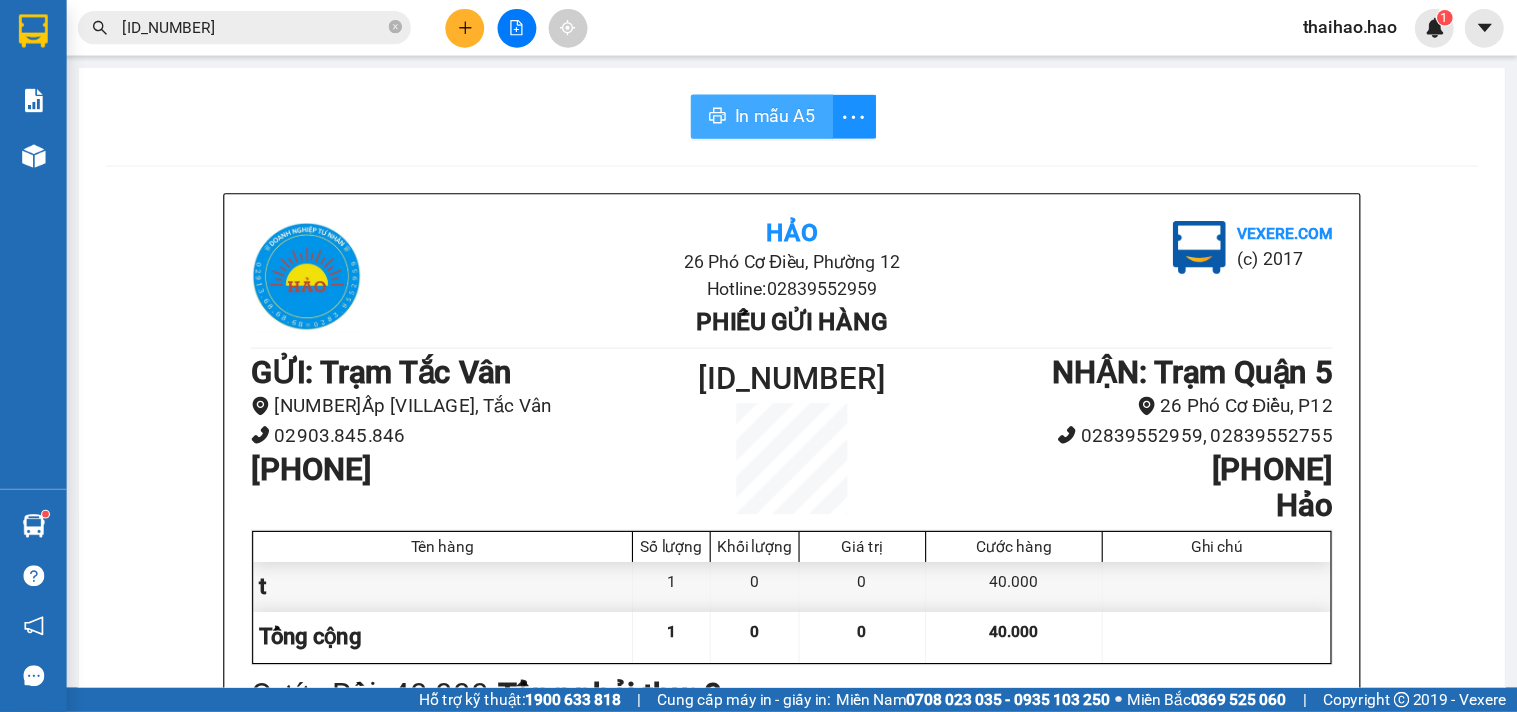 scroll, scrollTop: 0, scrollLeft: 0, axis: both 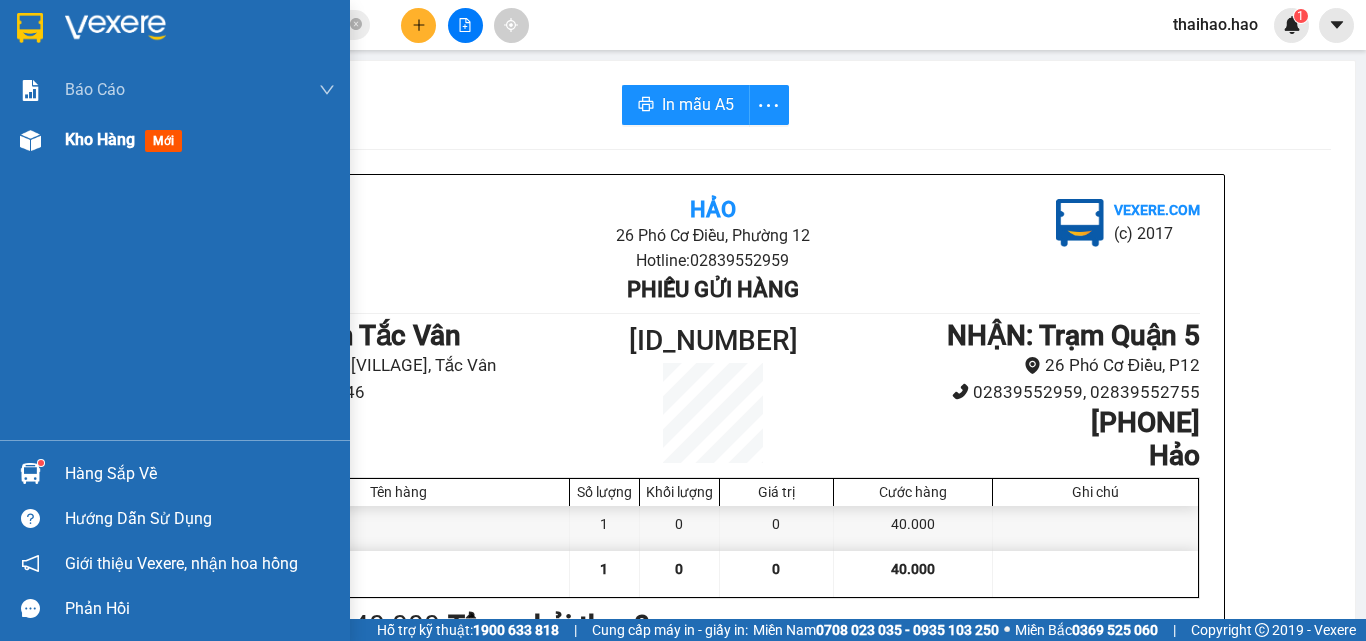 click on "Kho hàng" at bounding box center (100, 139) 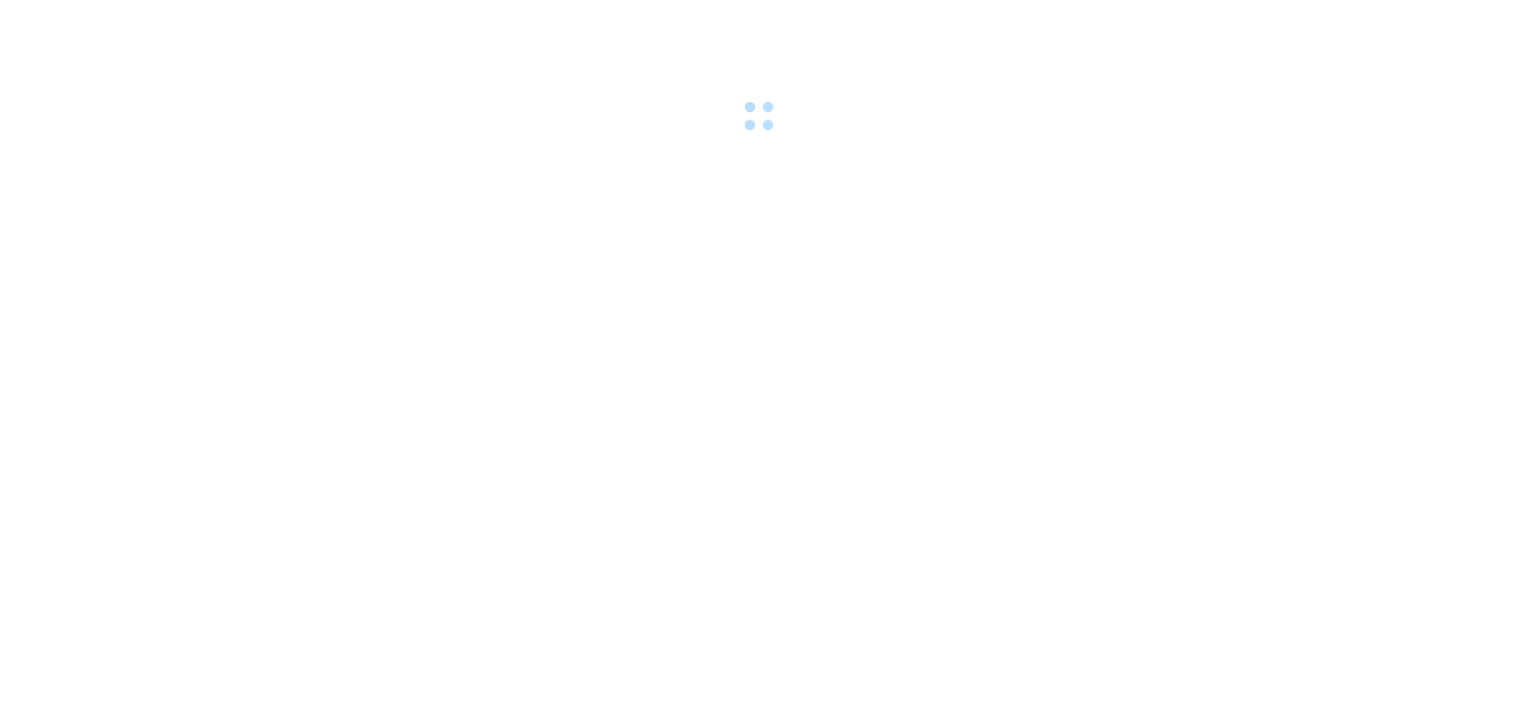 scroll, scrollTop: 0, scrollLeft: 0, axis: both 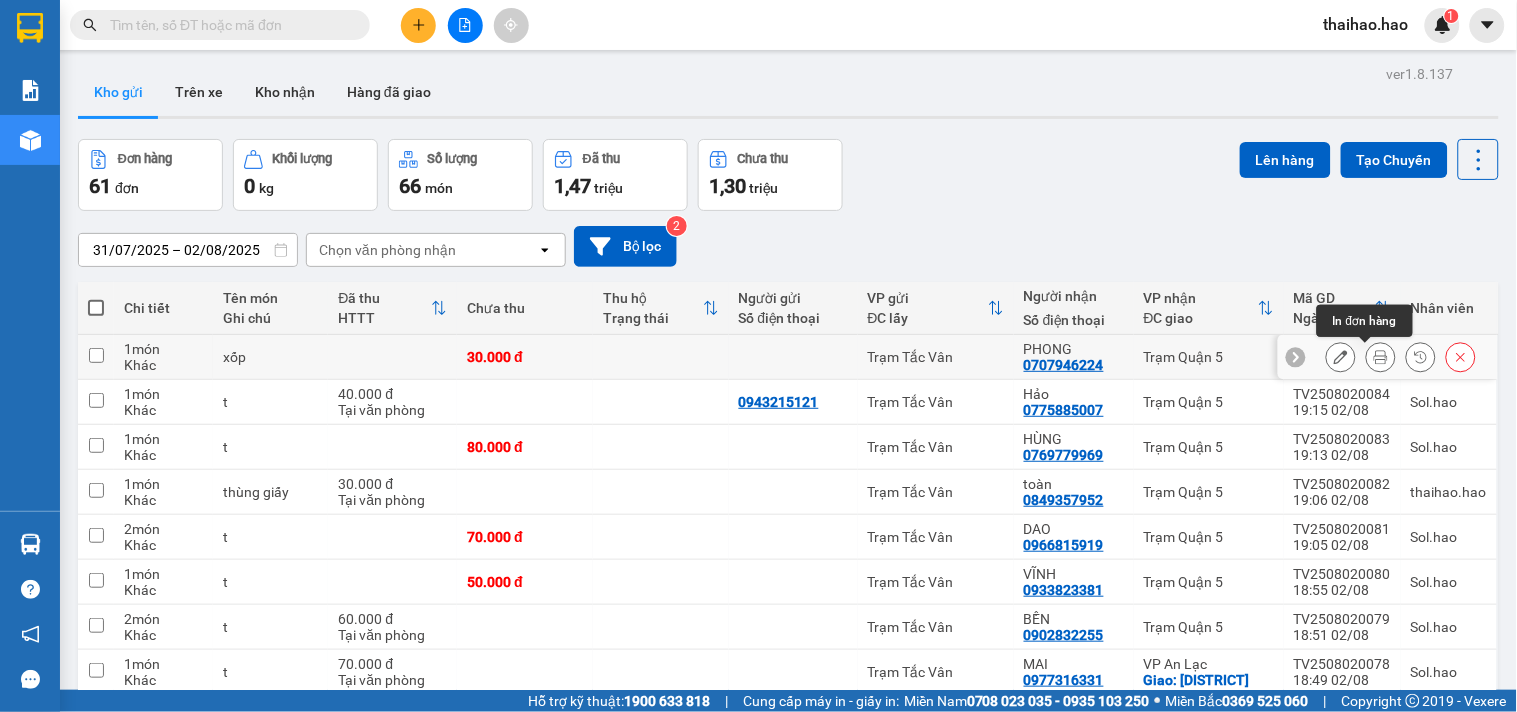 click 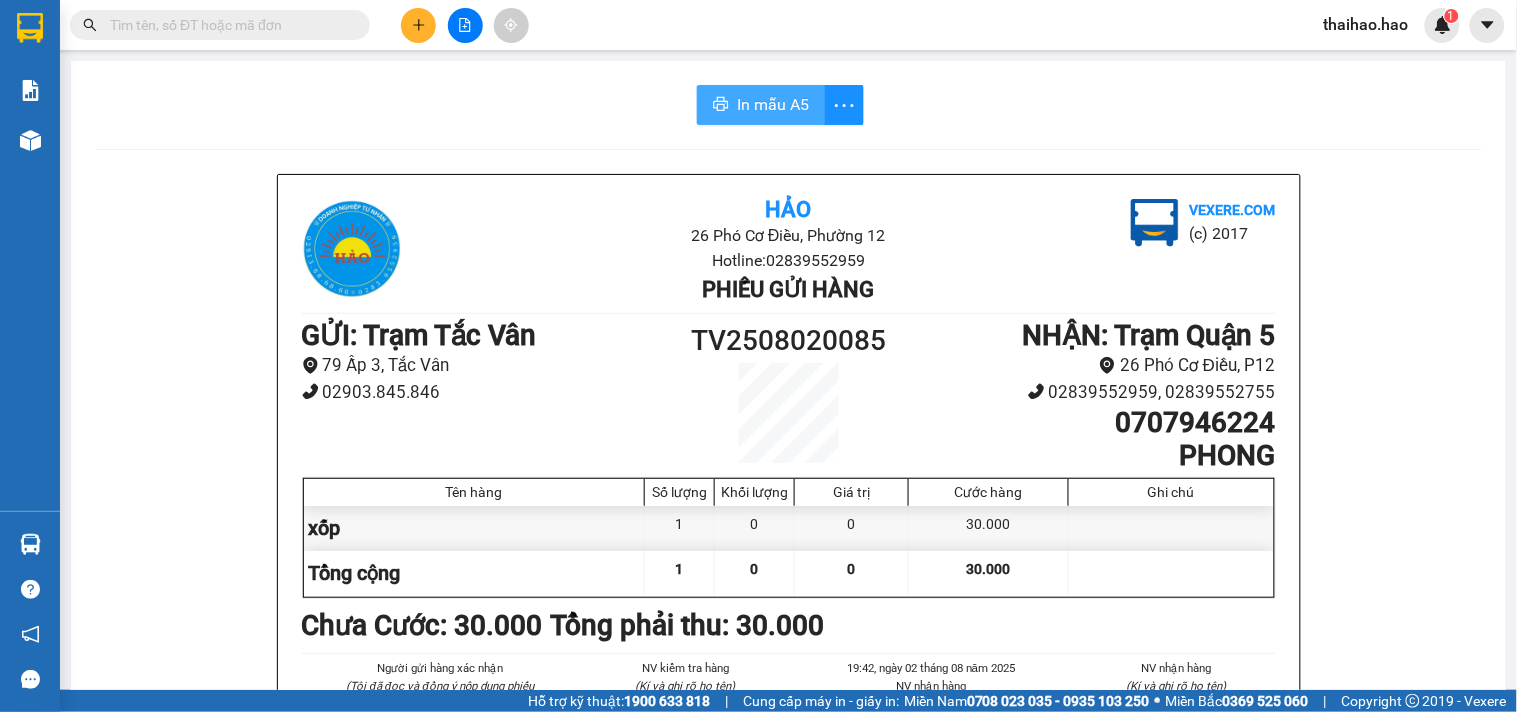 click on "In mẫu A5" at bounding box center [761, 105] 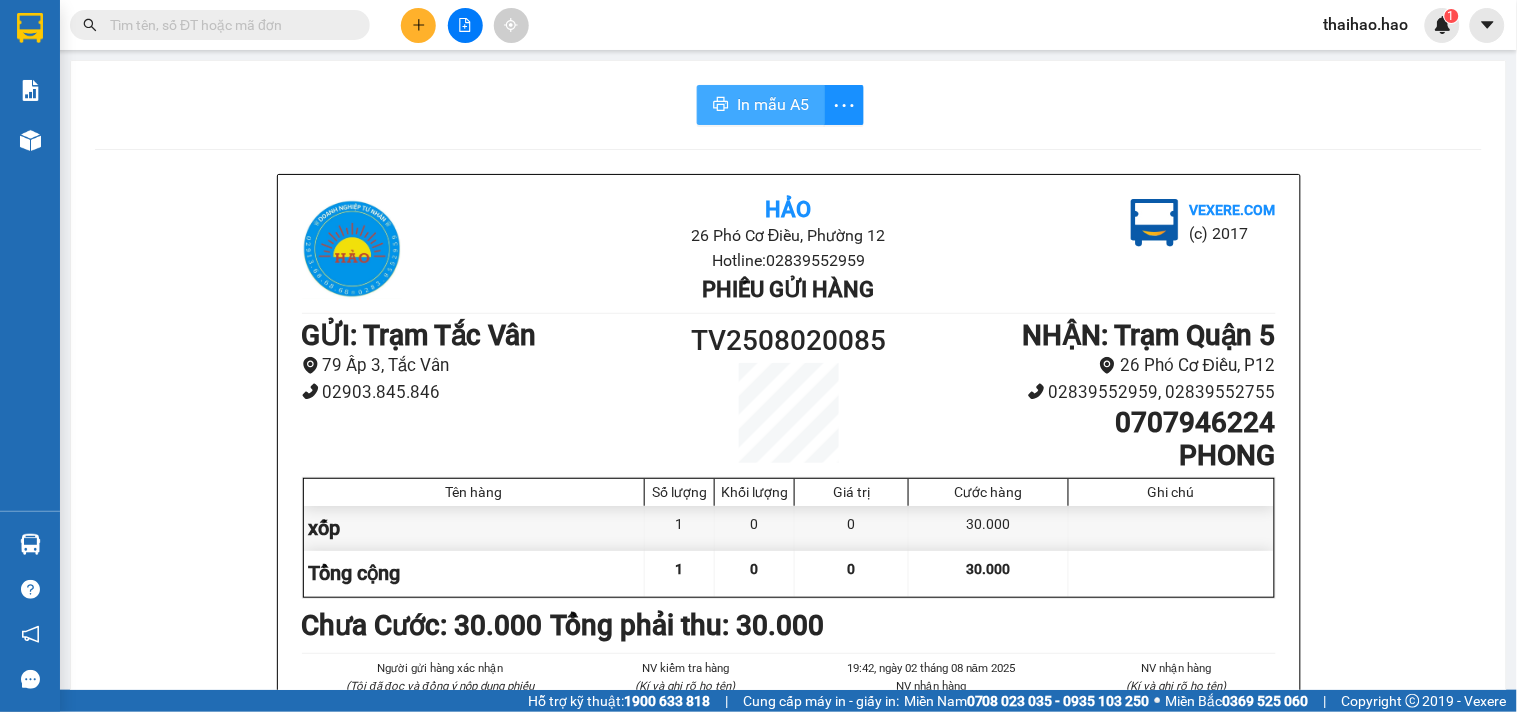 scroll, scrollTop: 0, scrollLeft: 0, axis: both 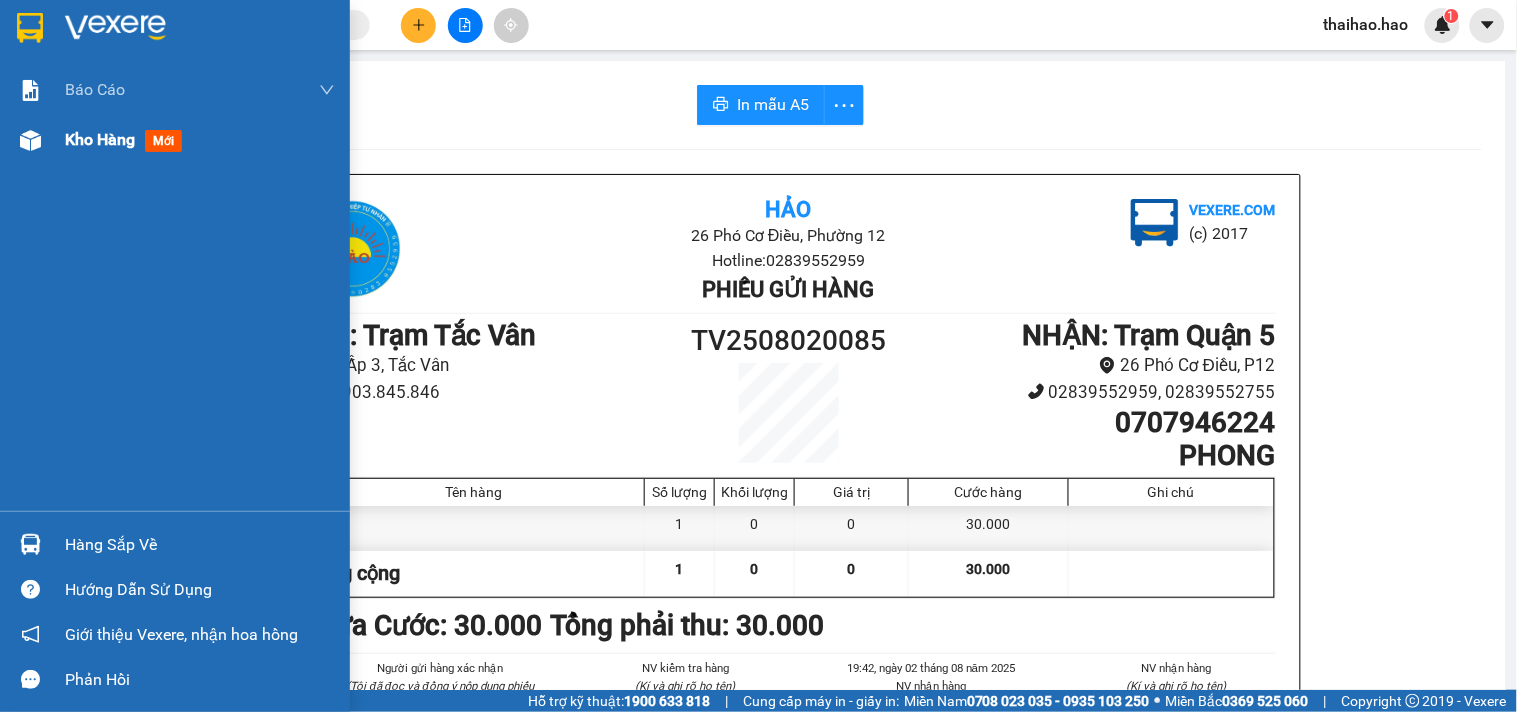 click on "Kho hàng mới" at bounding box center [175, 140] 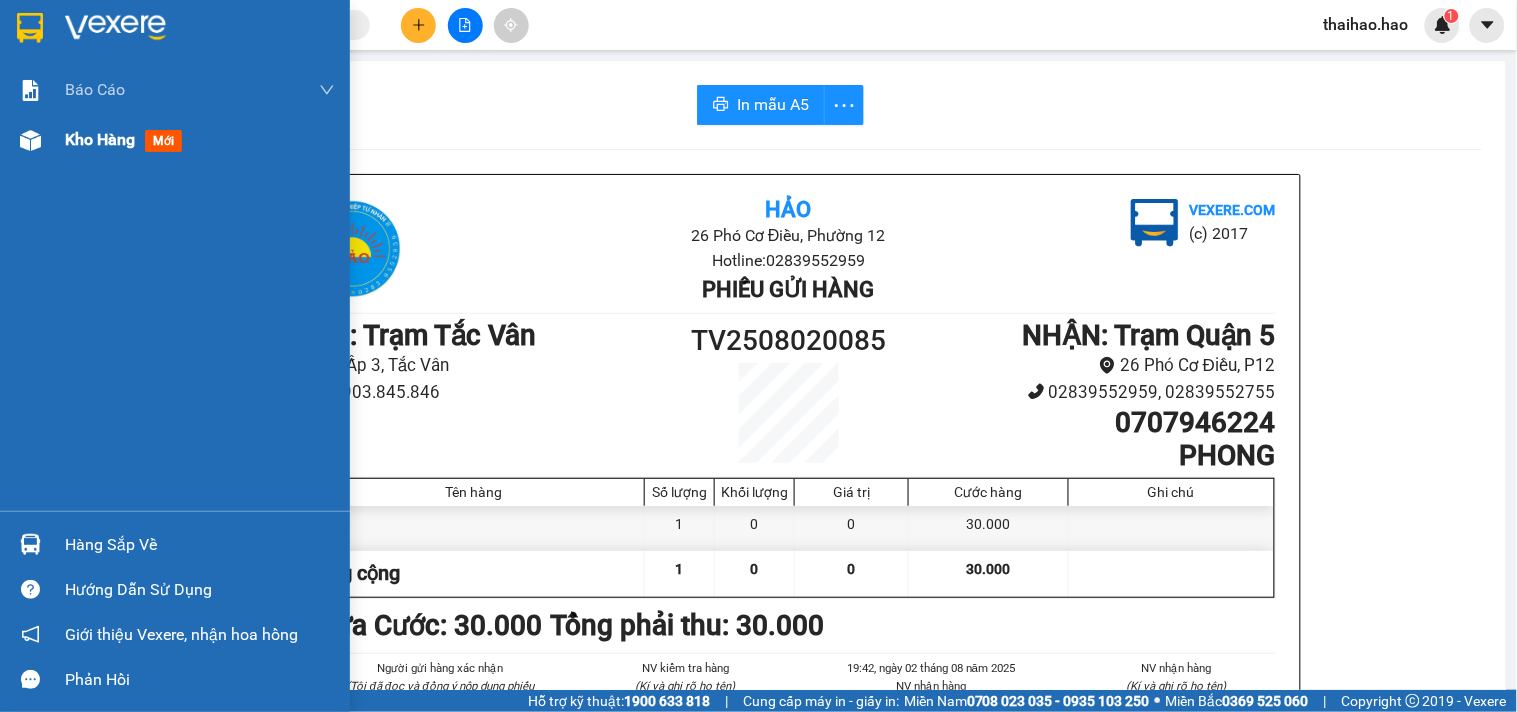 click on "Kho hàng" at bounding box center [100, 139] 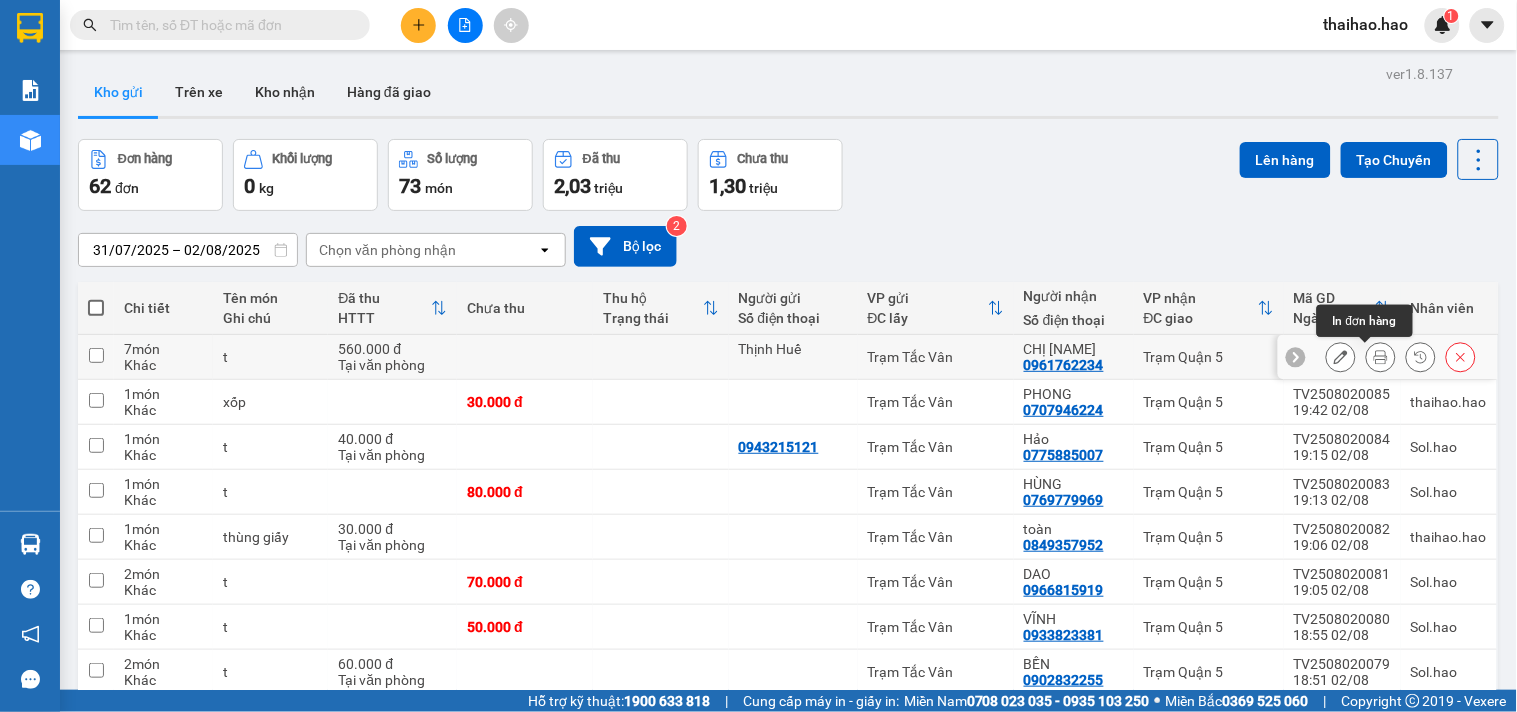 click at bounding box center [1381, 357] 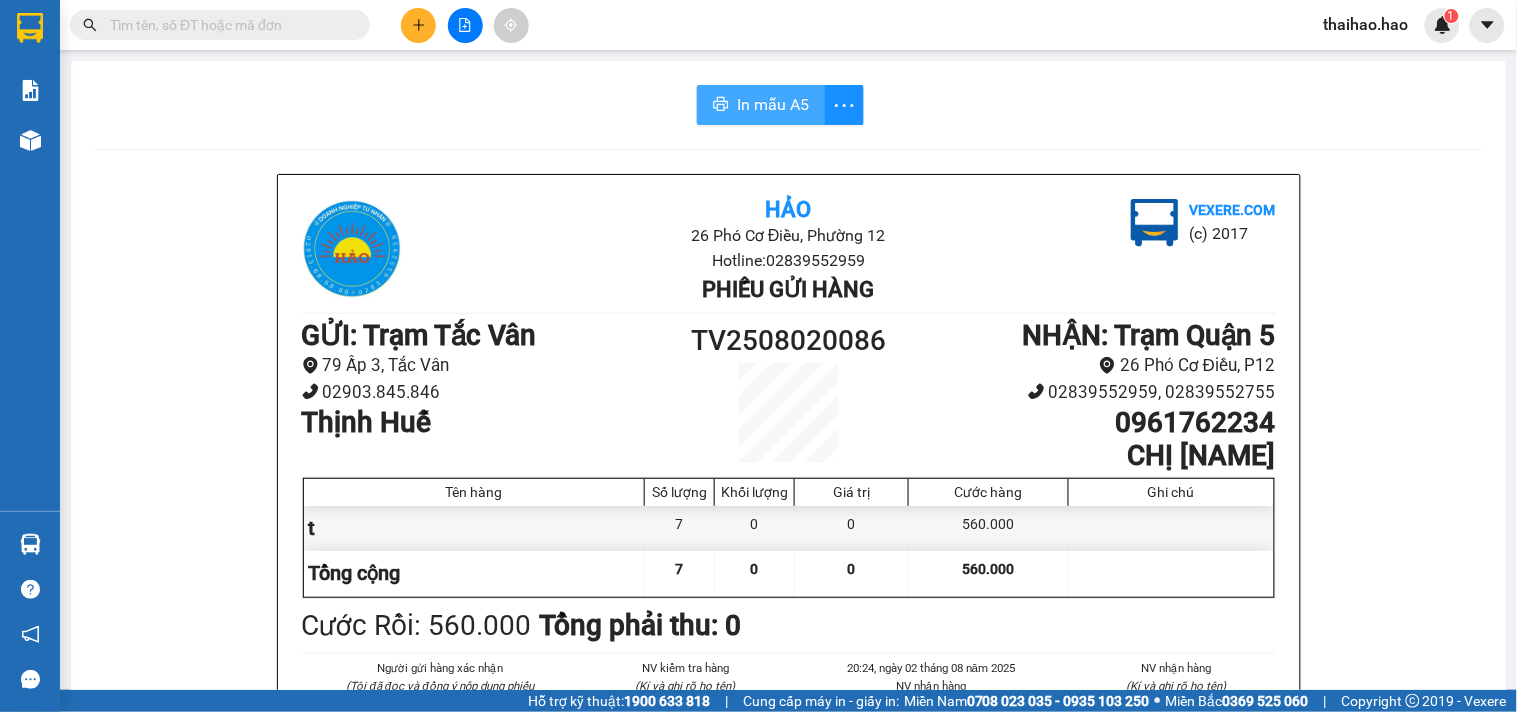 click on "In mẫu A5" at bounding box center (773, 104) 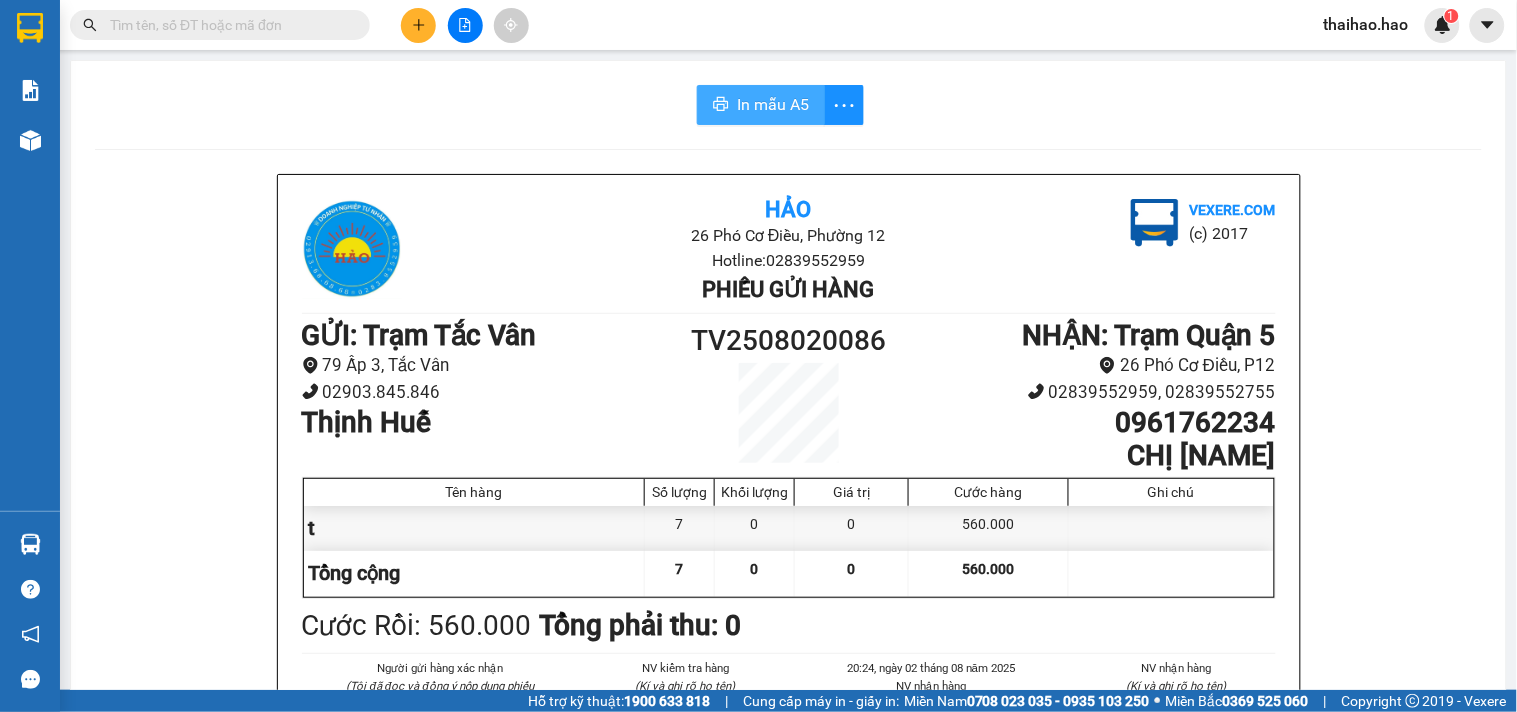 scroll, scrollTop: 0, scrollLeft: 0, axis: both 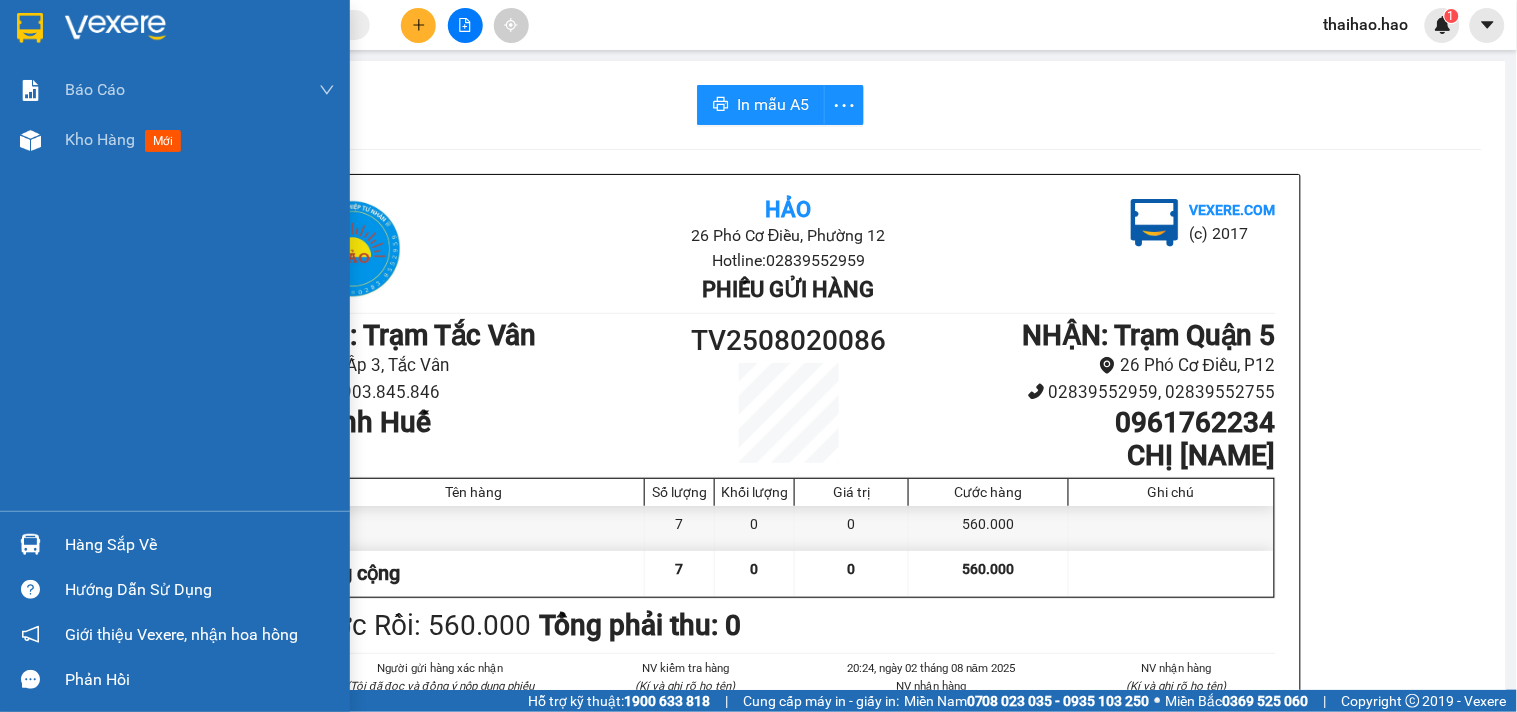 drag, startPoint x: 57, startPoint y: 153, endPoint x: 313, endPoint y: 190, distance: 258.66 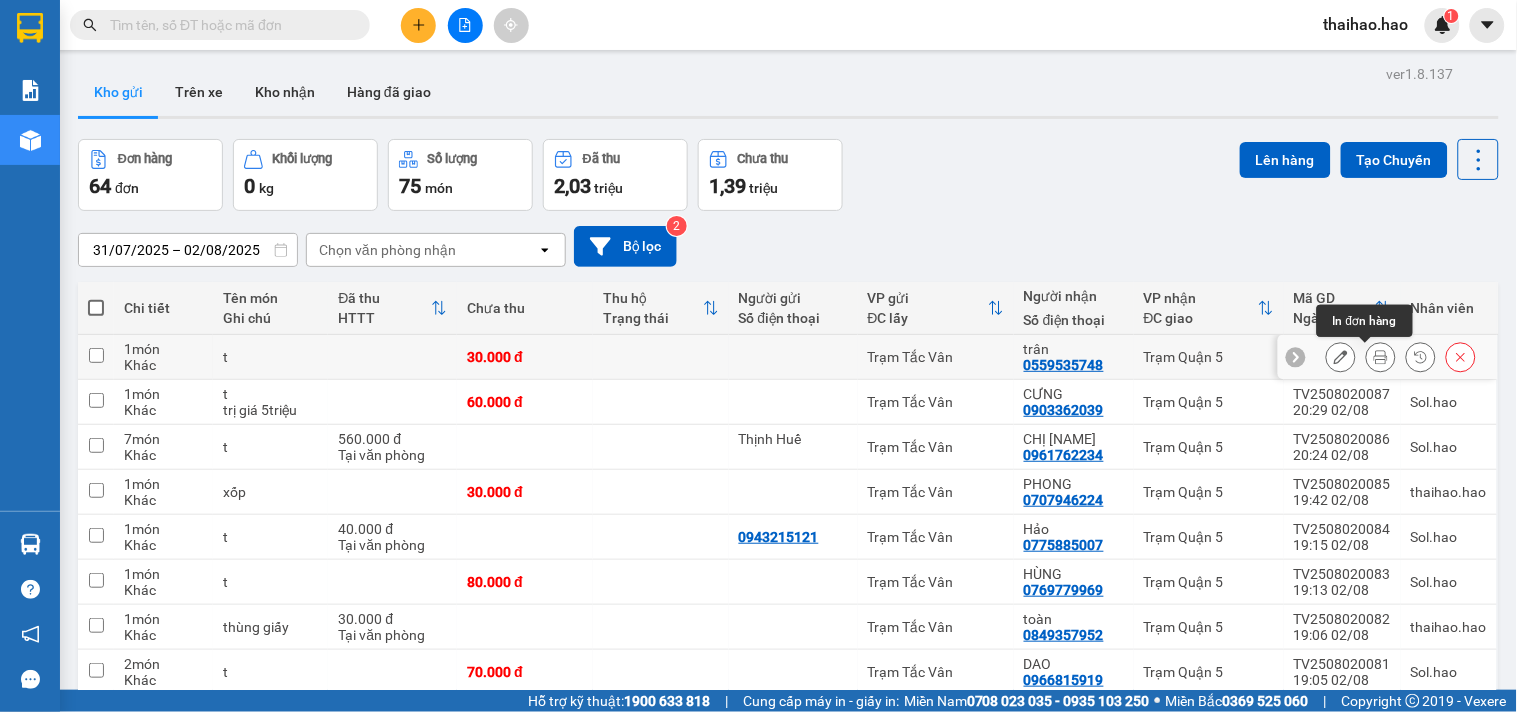 click 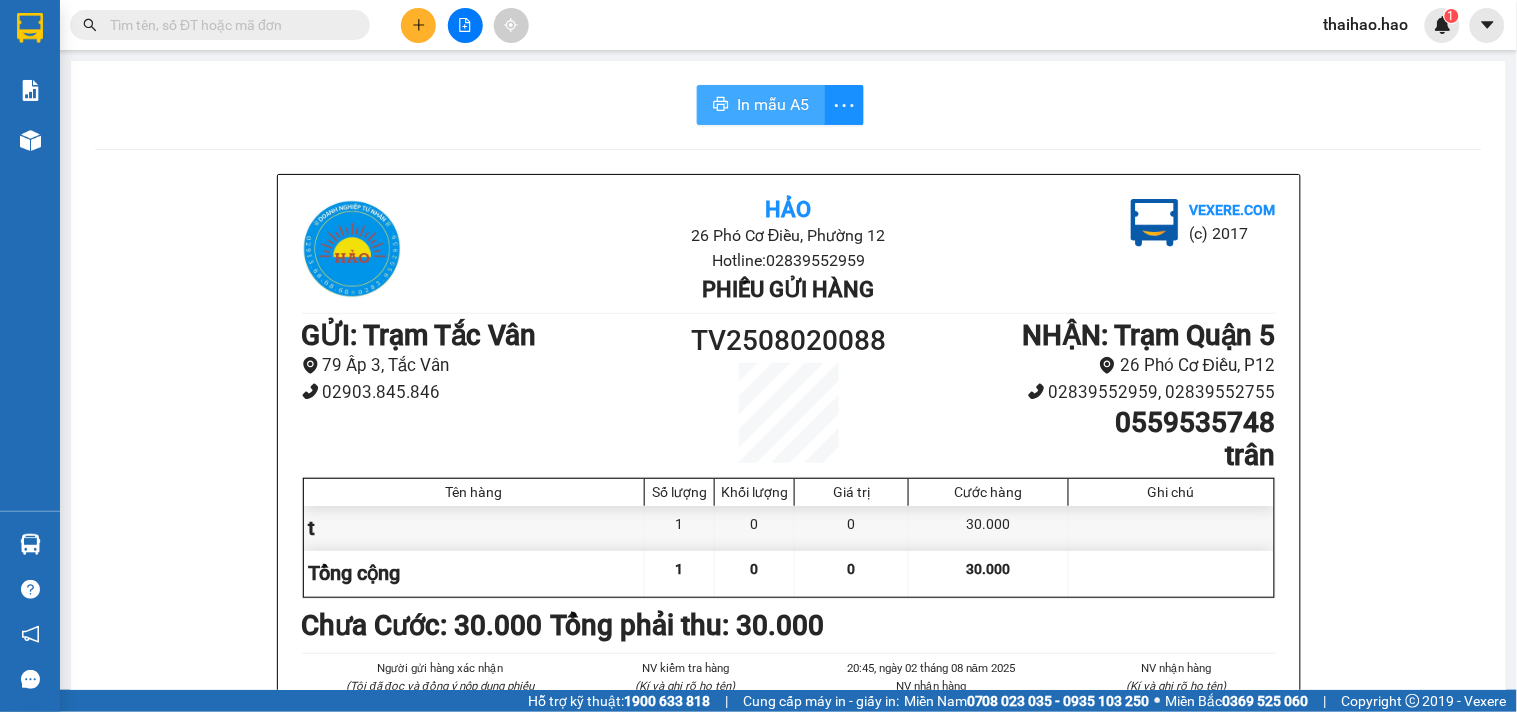 click on "In mẫu A5" at bounding box center [773, 104] 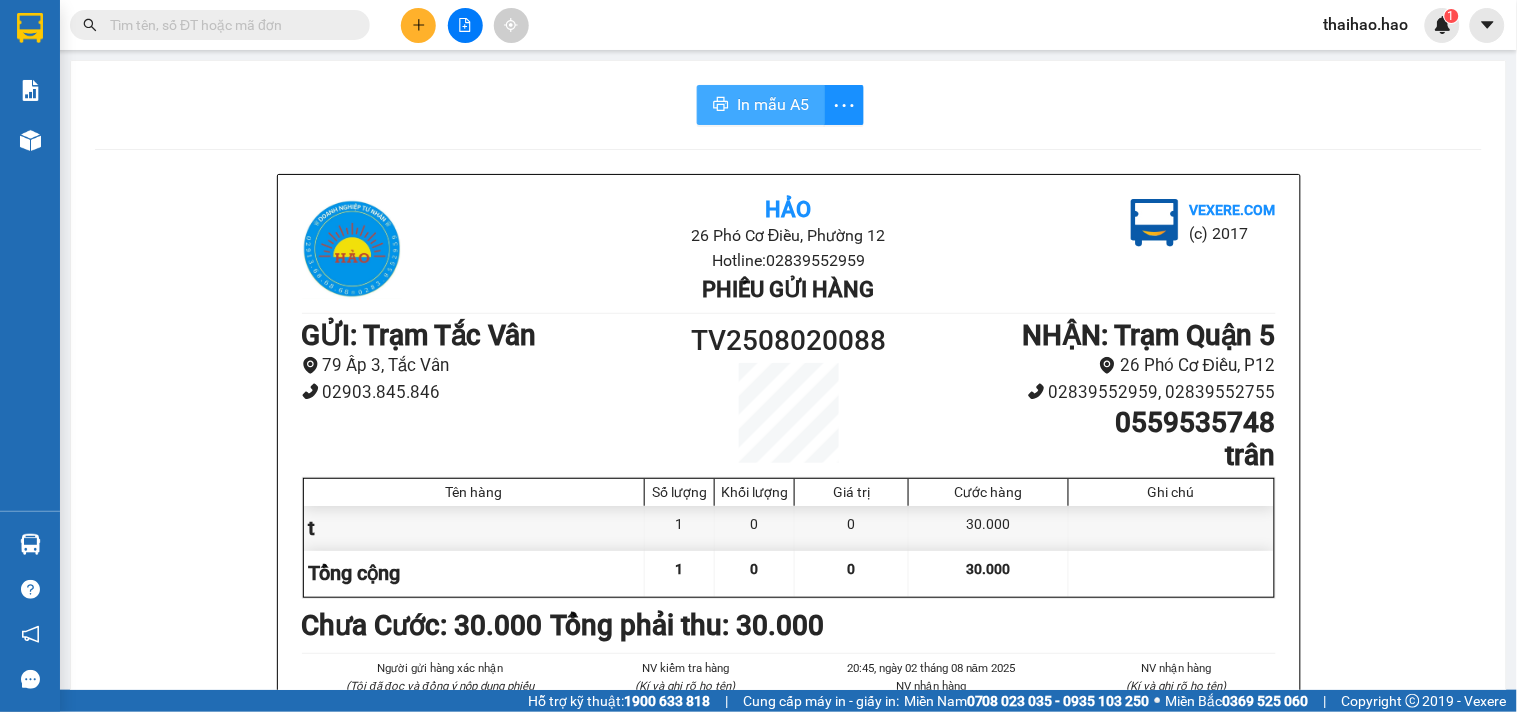 scroll, scrollTop: 0, scrollLeft: 0, axis: both 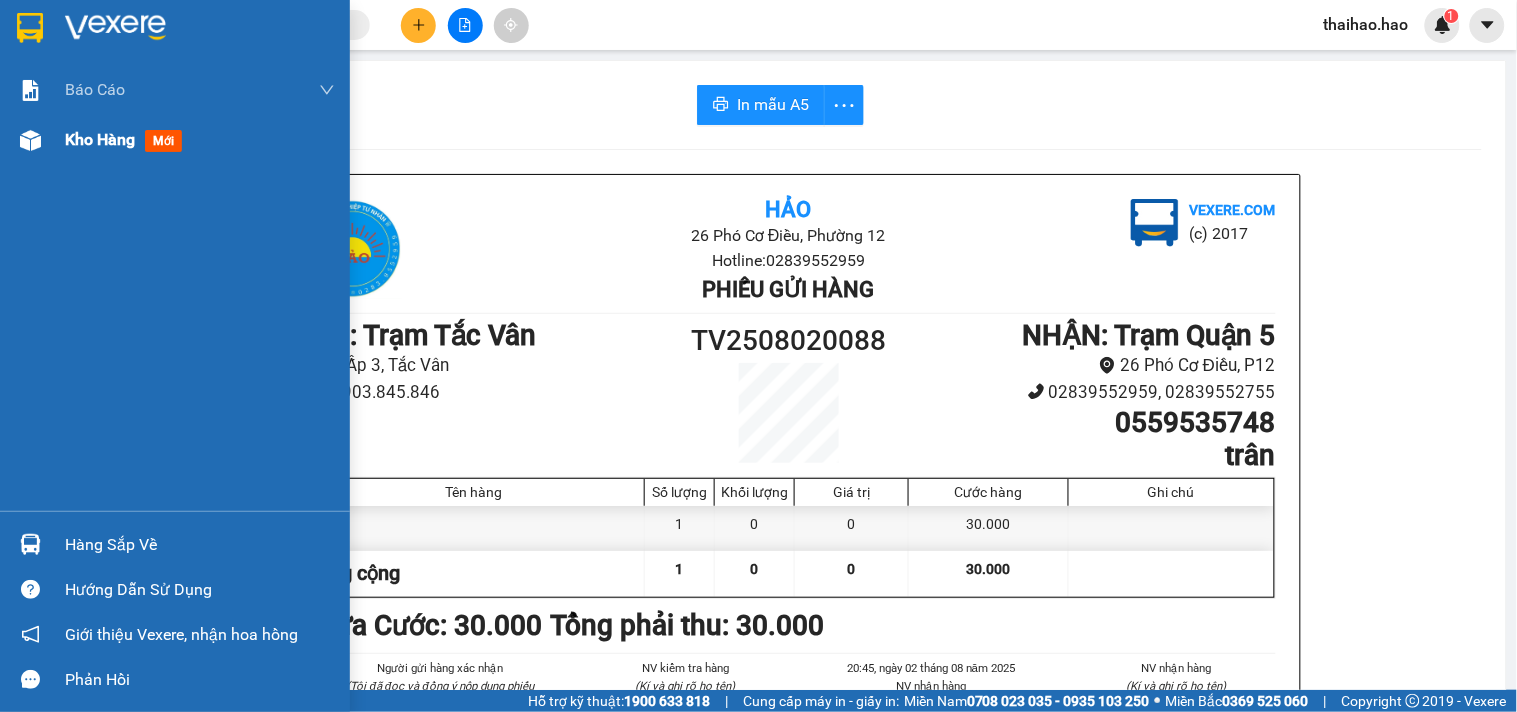 click on "Kho hàng mới" at bounding box center (200, 140) 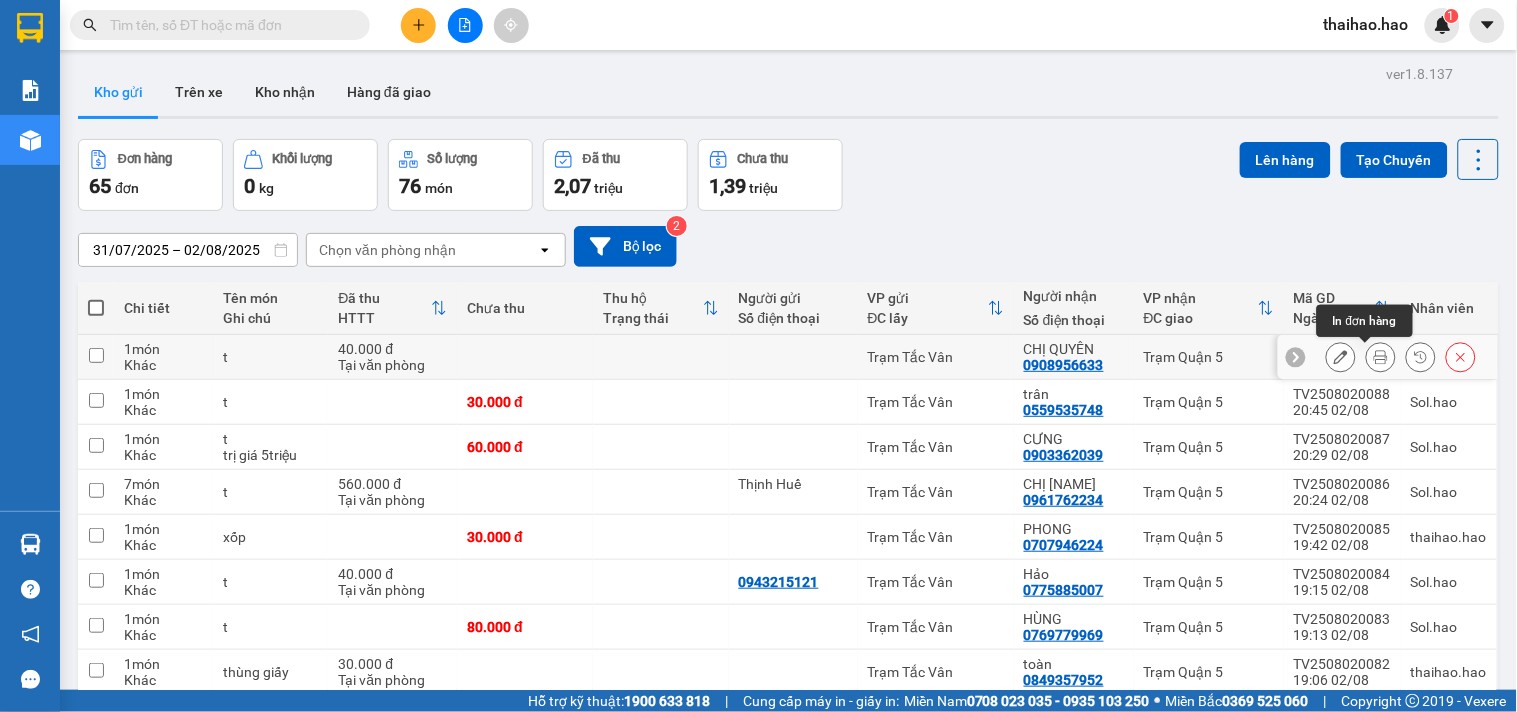 click 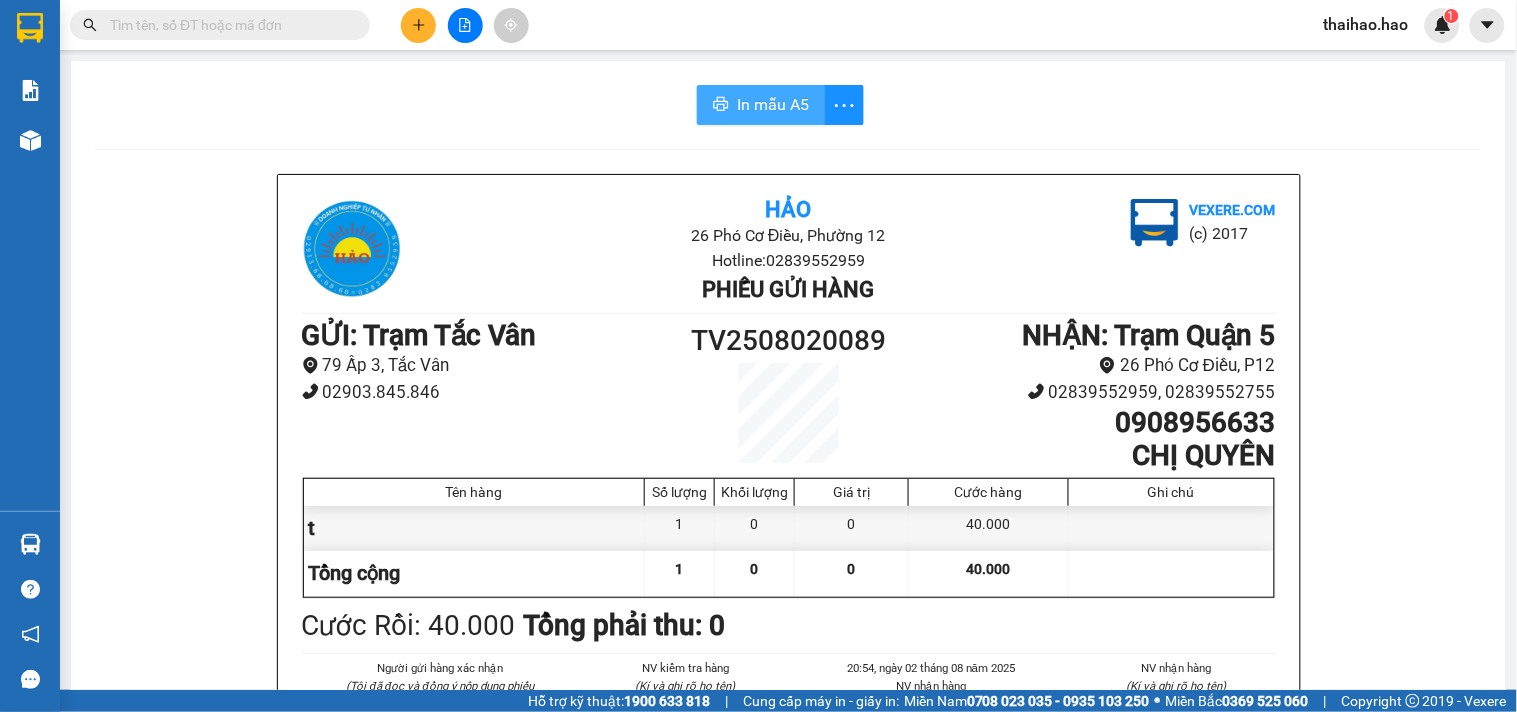click on "In mẫu A5" at bounding box center (773, 104) 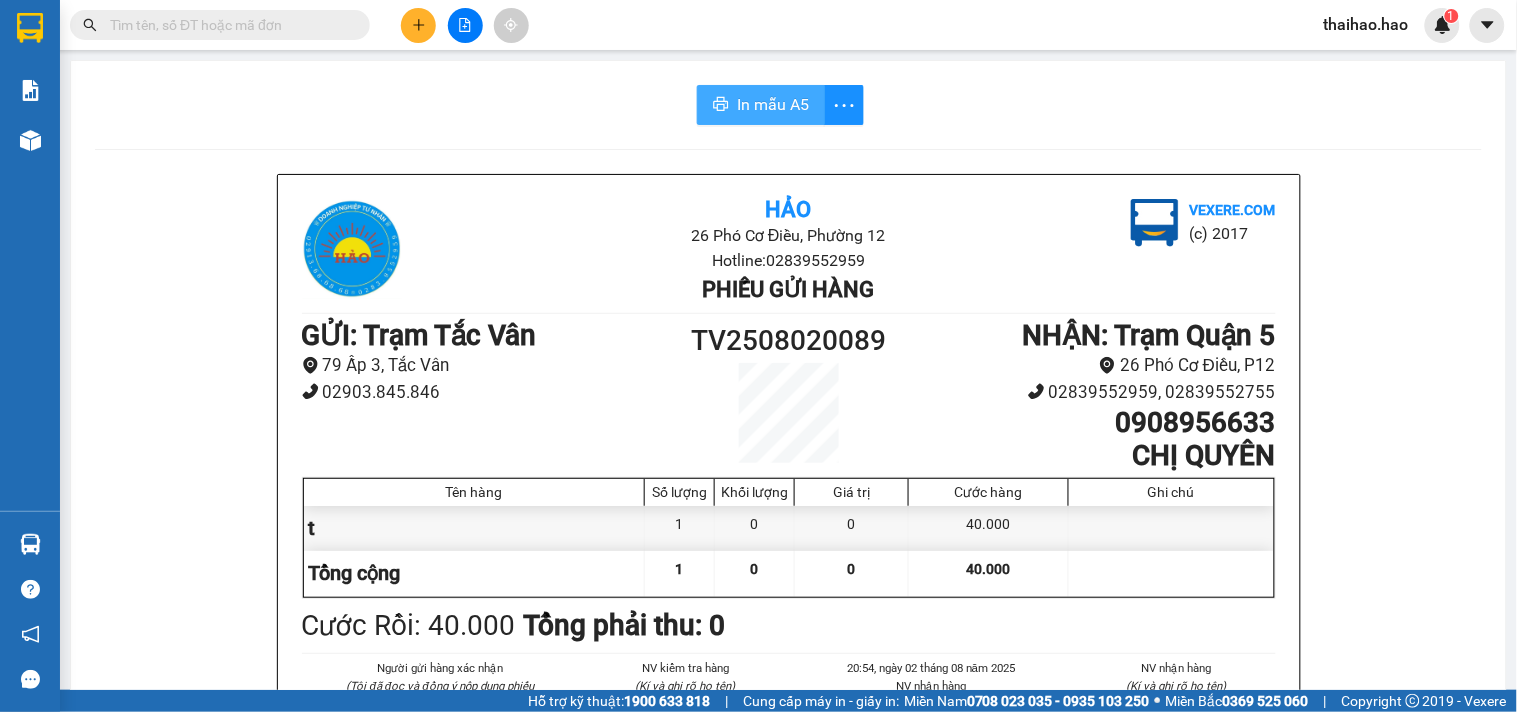 scroll, scrollTop: 0, scrollLeft: 0, axis: both 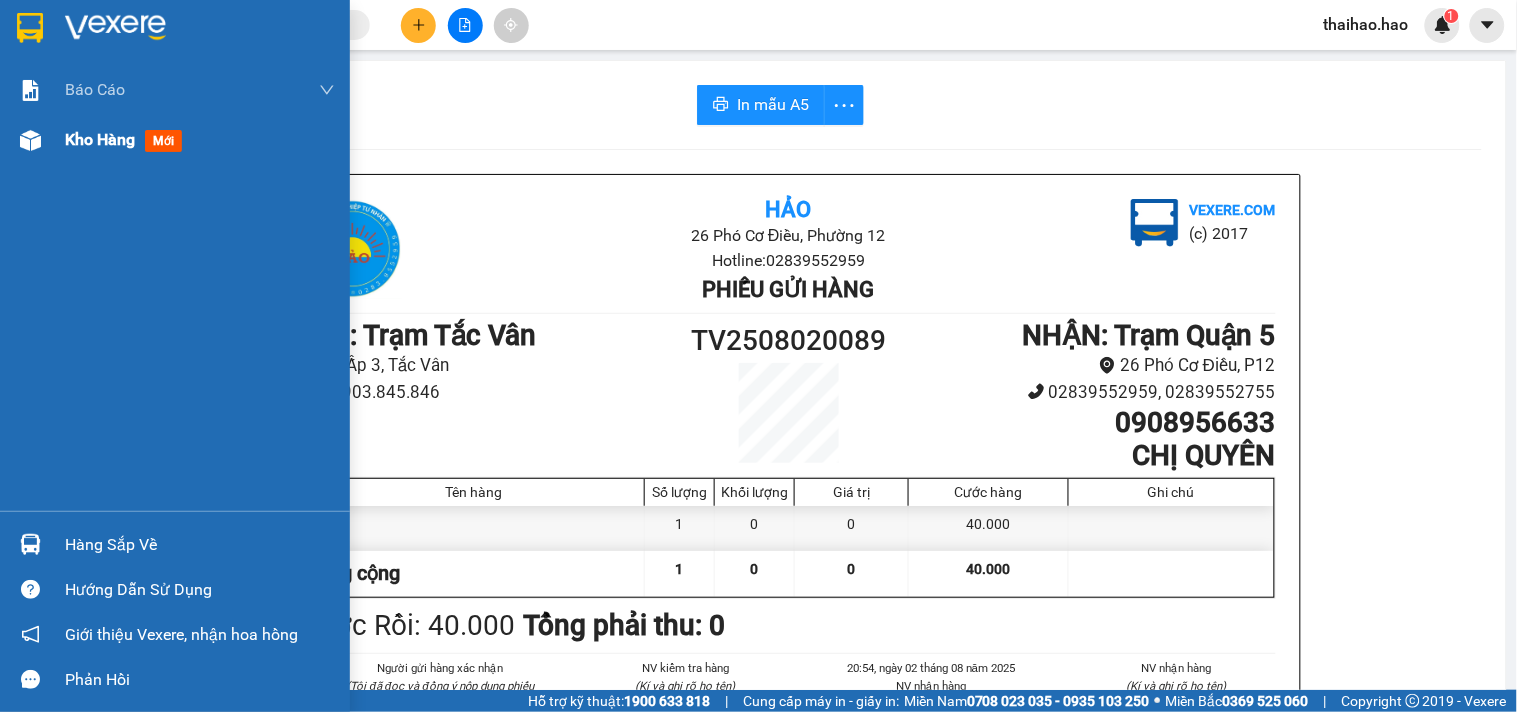click on "Kho hàng" at bounding box center (100, 139) 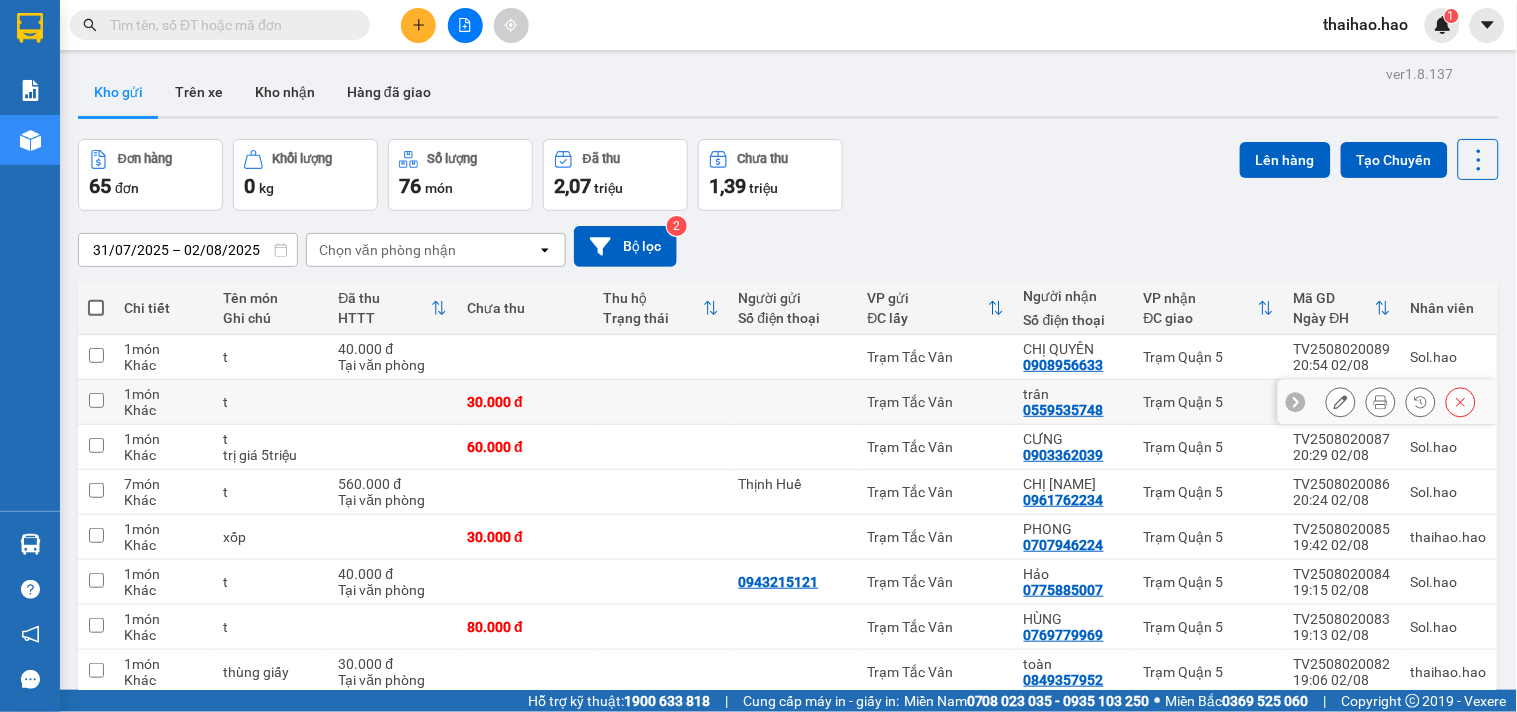 scroll, scrollTop: 111, scrollLeft: 0, axis: vertical 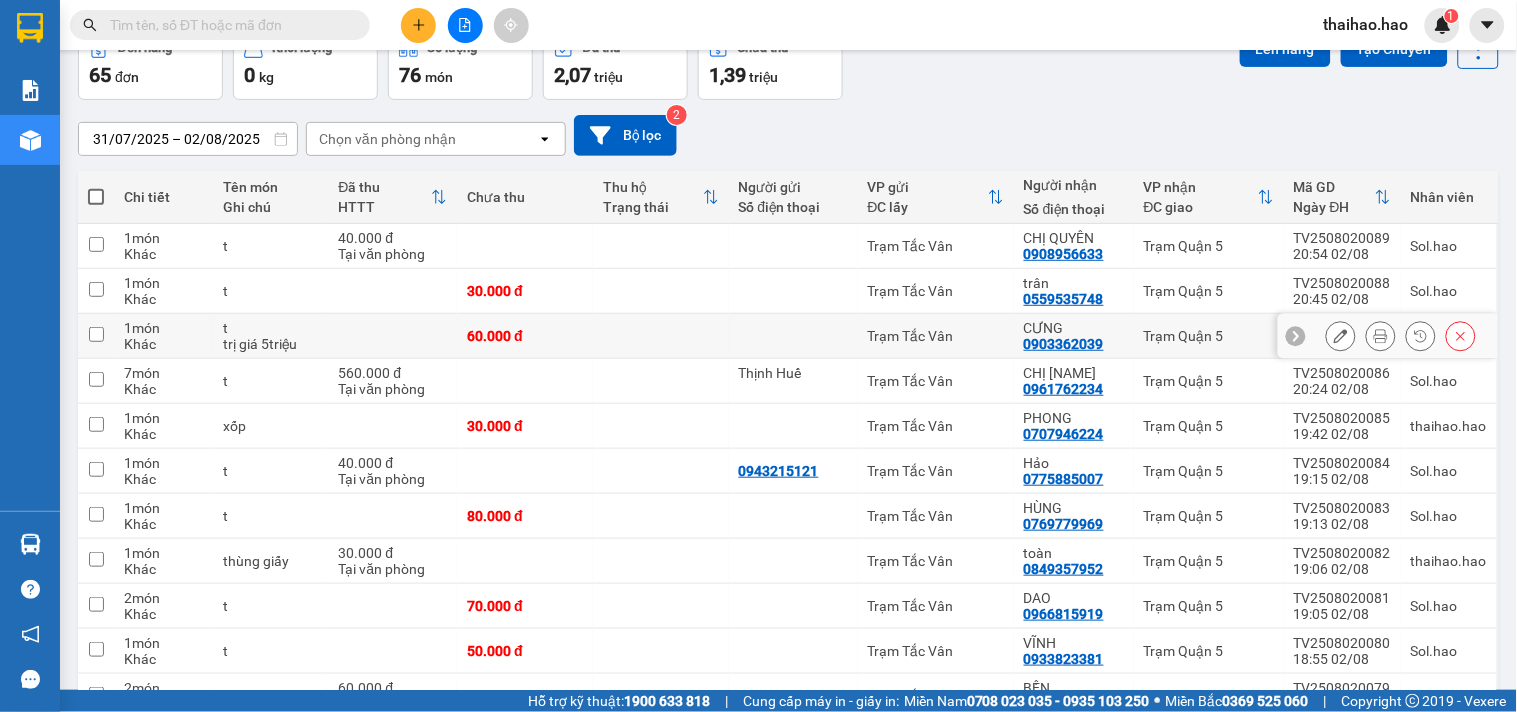 click 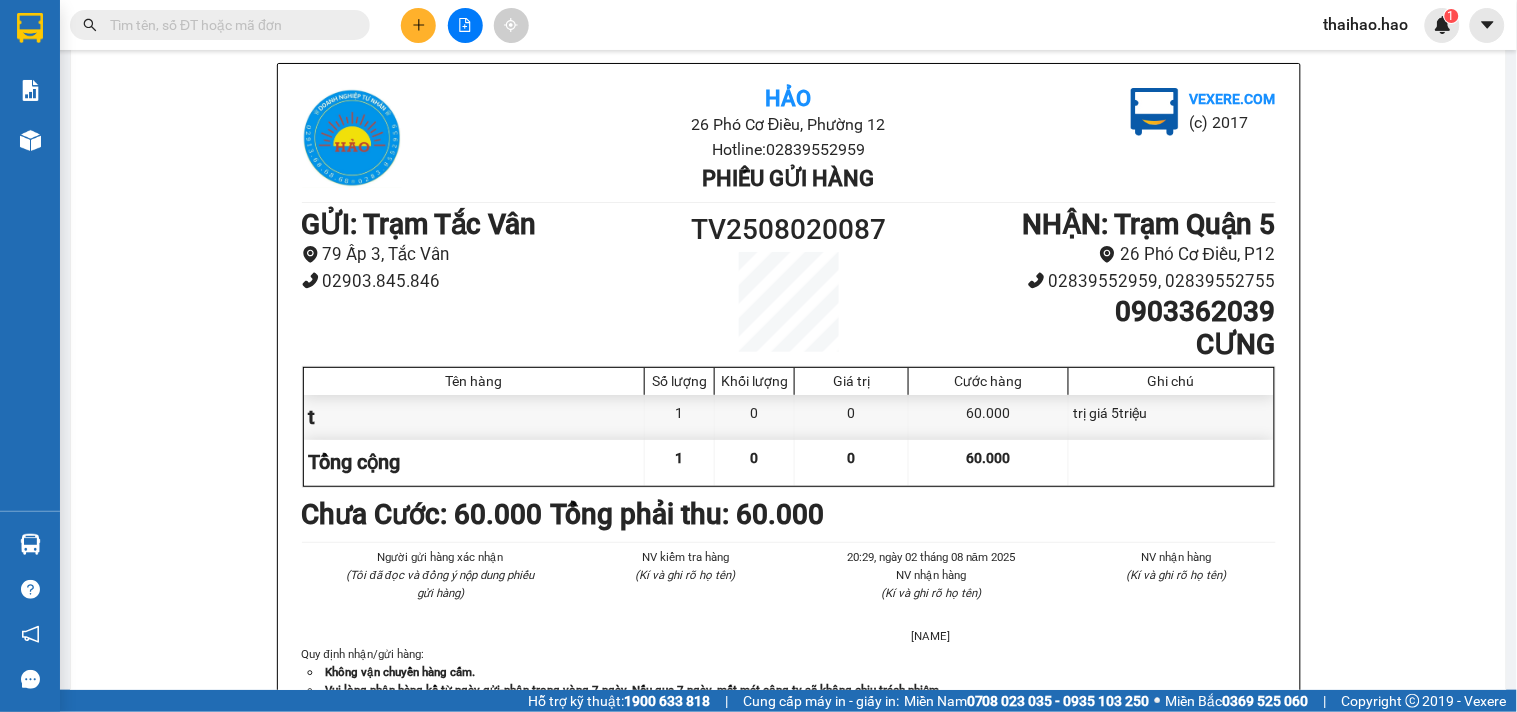 scroll, scrollTop: 0, scrollLeft: 0, axis: both 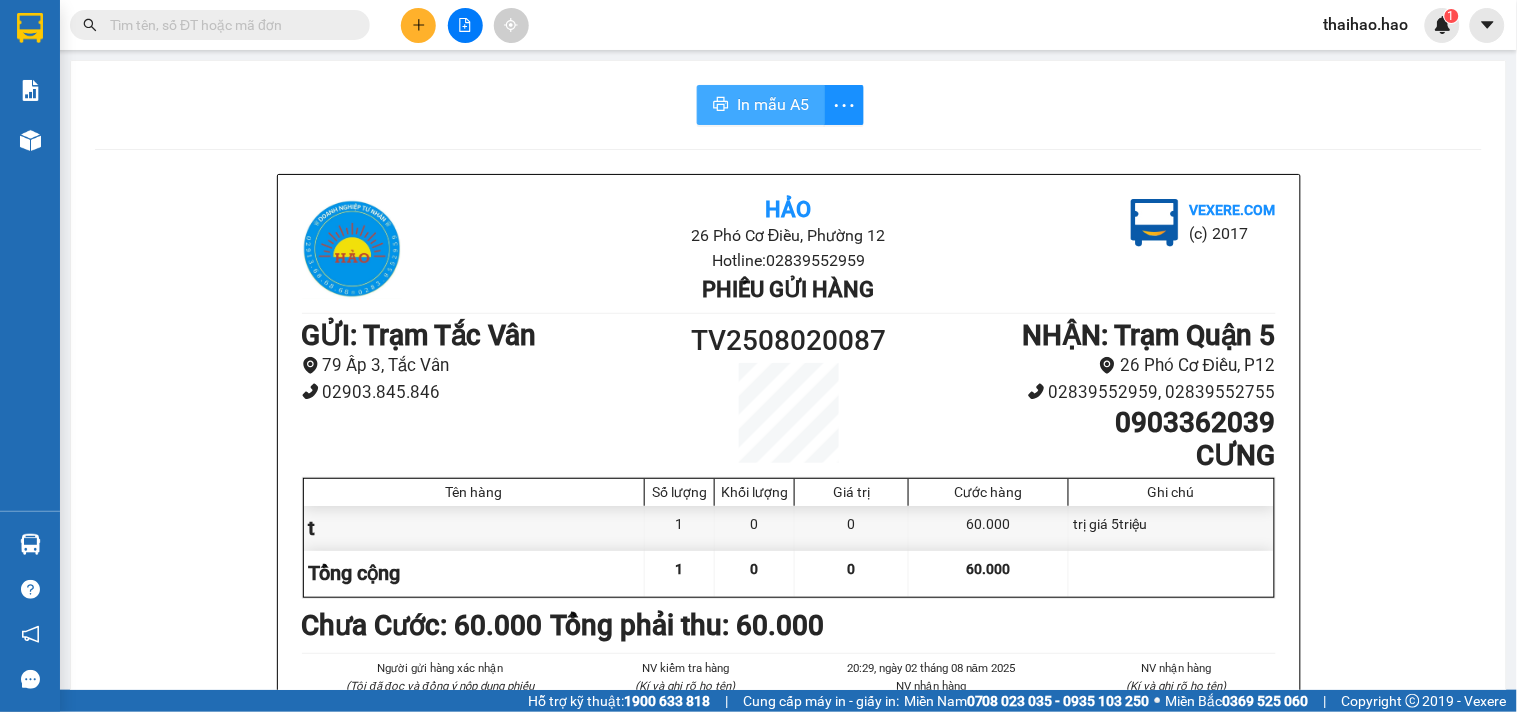 click on "In mẫu A5" at bounding box center [773, 104] 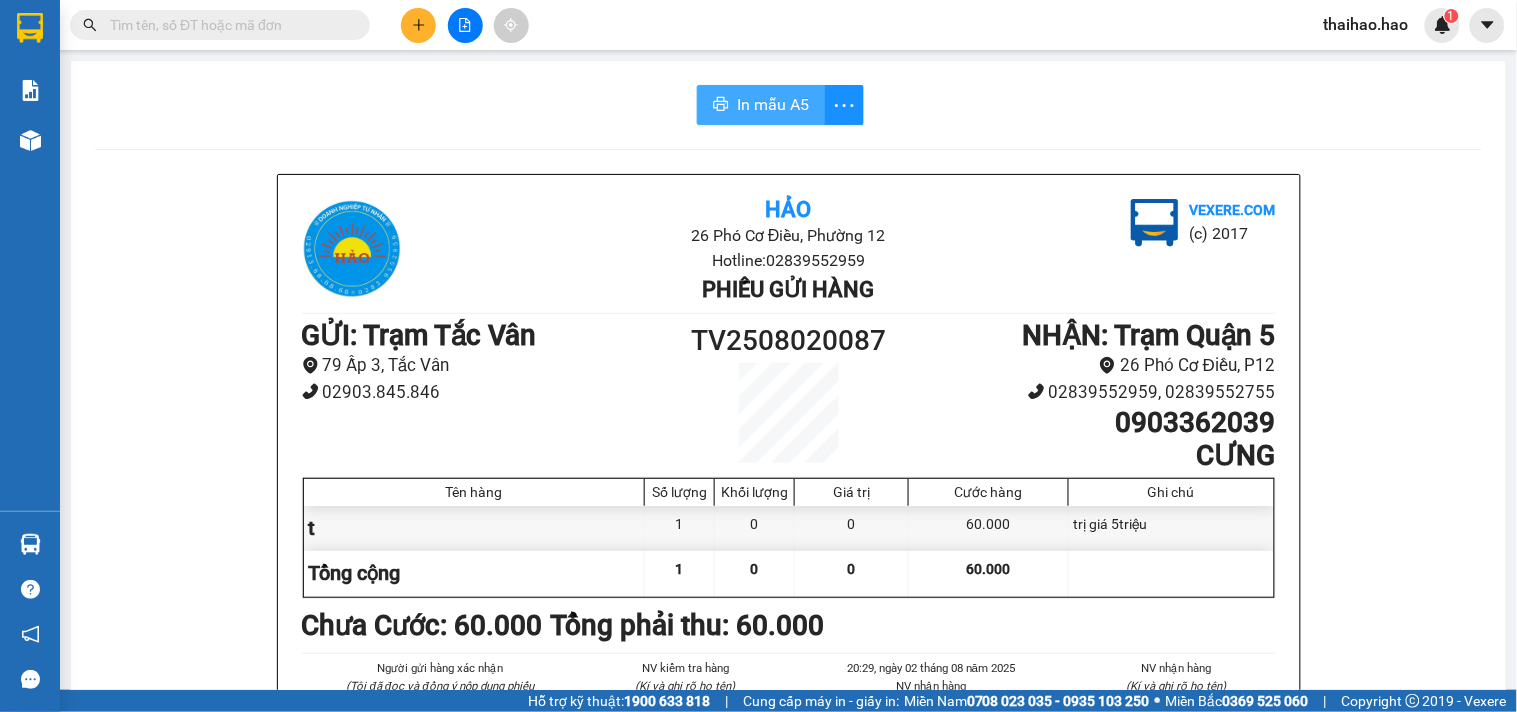 scroll, scrollTop: 0, scrollLeft: 0, axis: both 